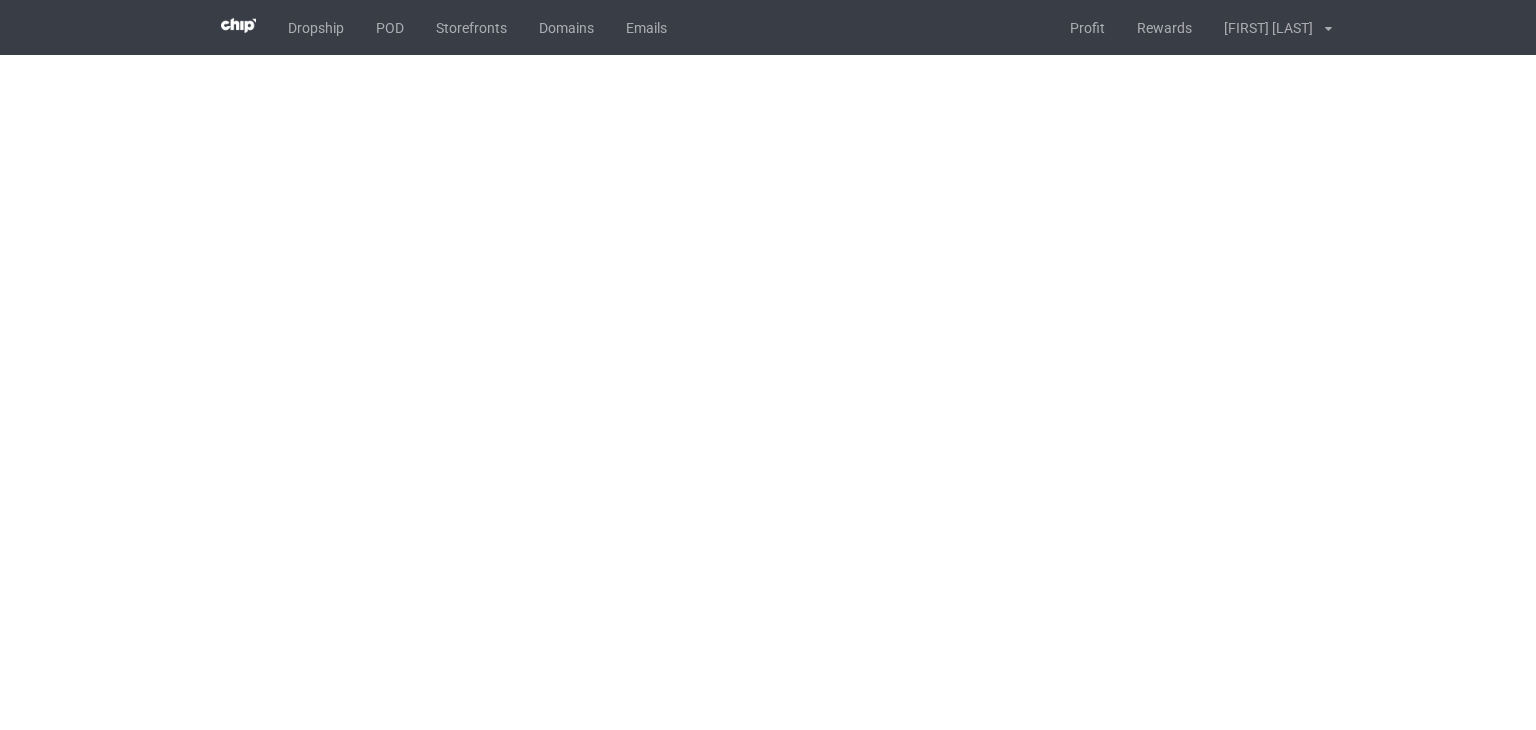 scroll, scrollTop: 0, scrollLeft: 0, axis: both 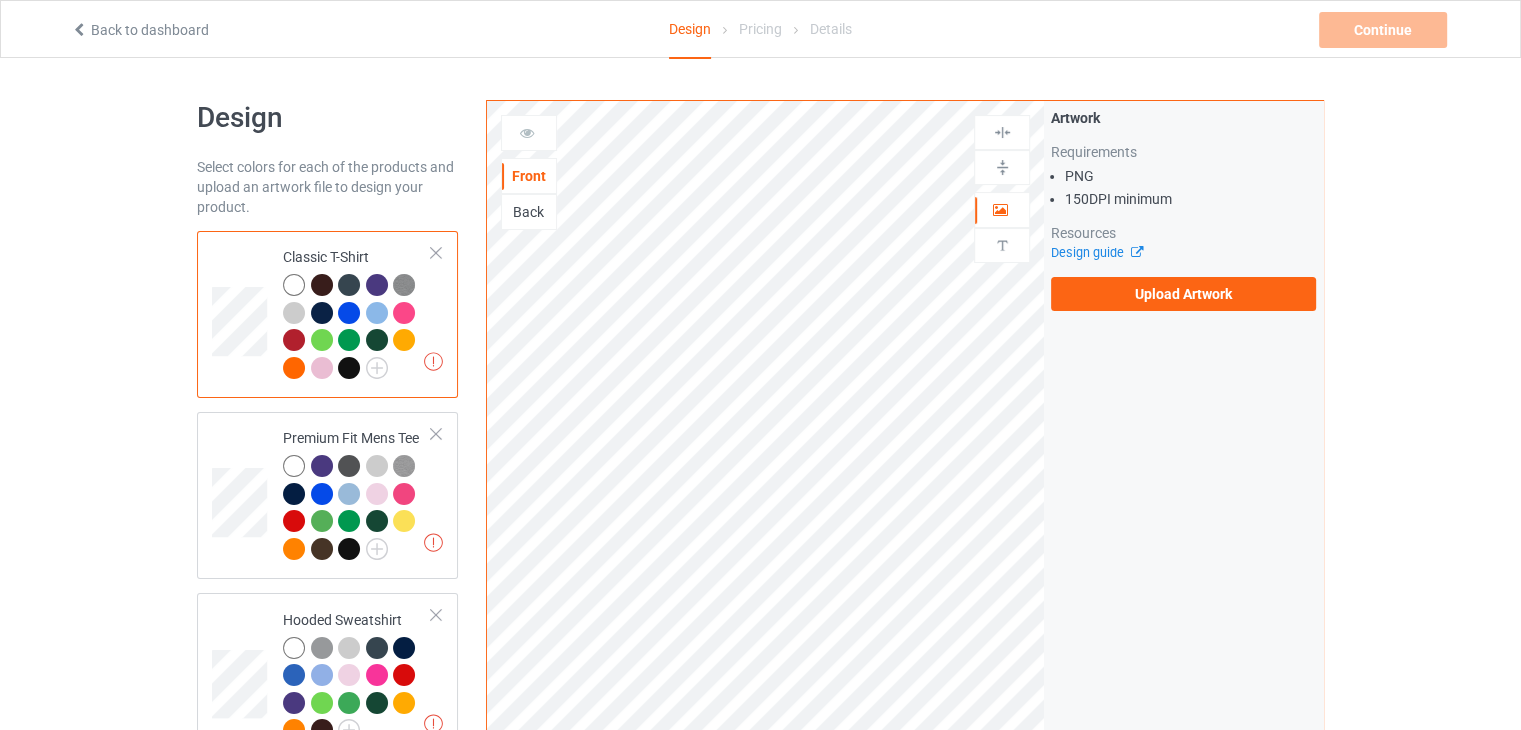 click on "Artwork Requirements PNG 150  DPI minimum Resources Design guide Upload Artwork" at bounding box center (1183, 209) 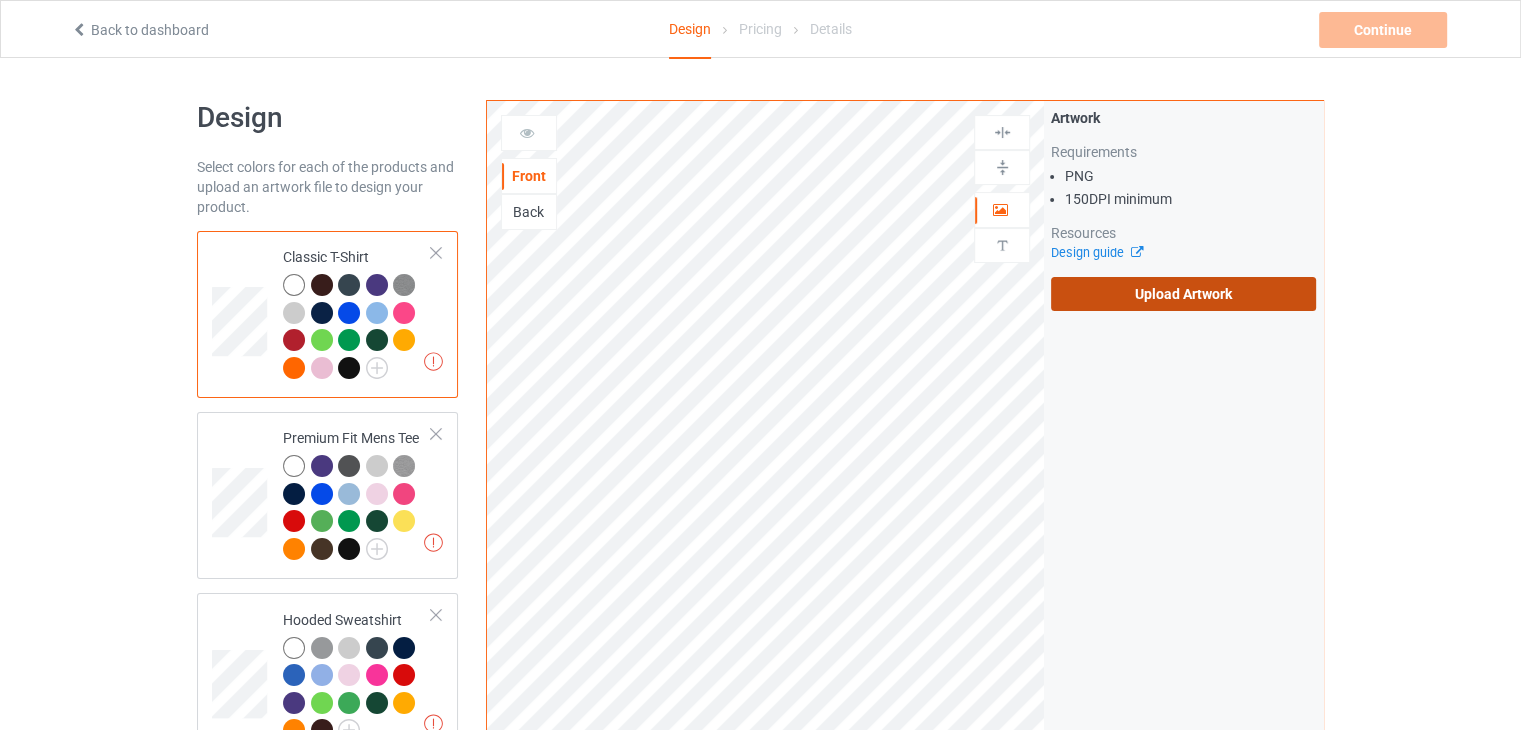 click on "Upload Artwork" at bounding box center (1183, 294) 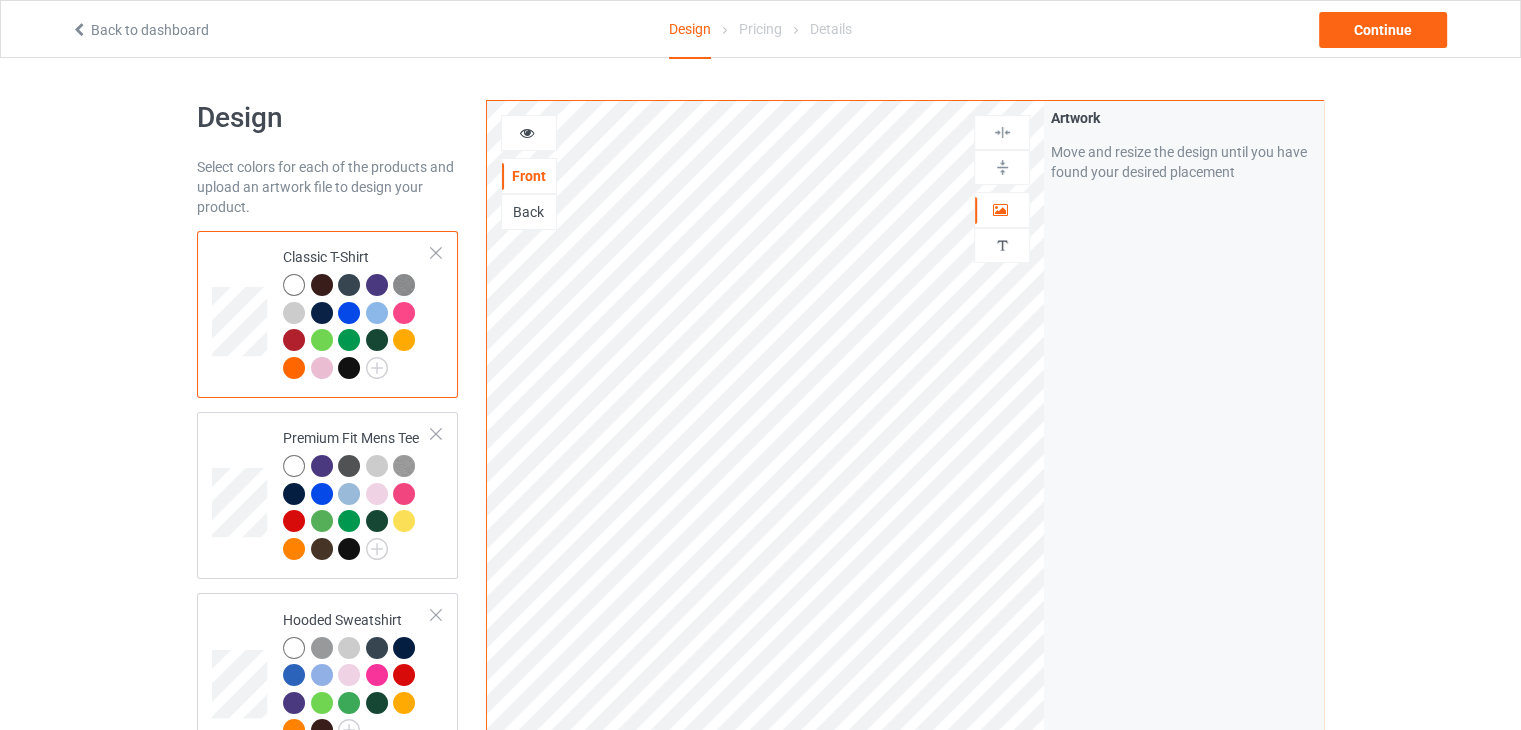 click at bounding box center (529, 133) 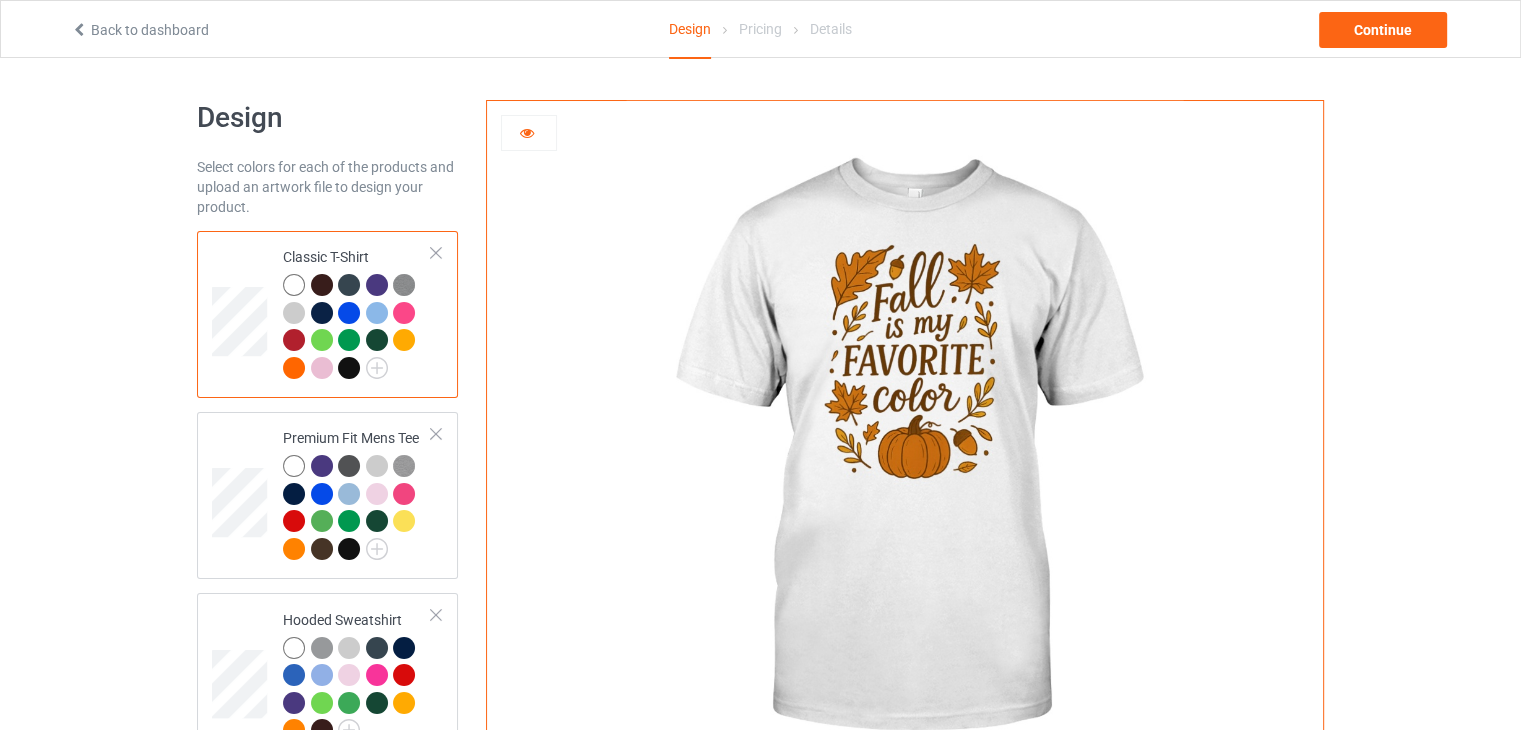 click at bounding box center [322, 285] 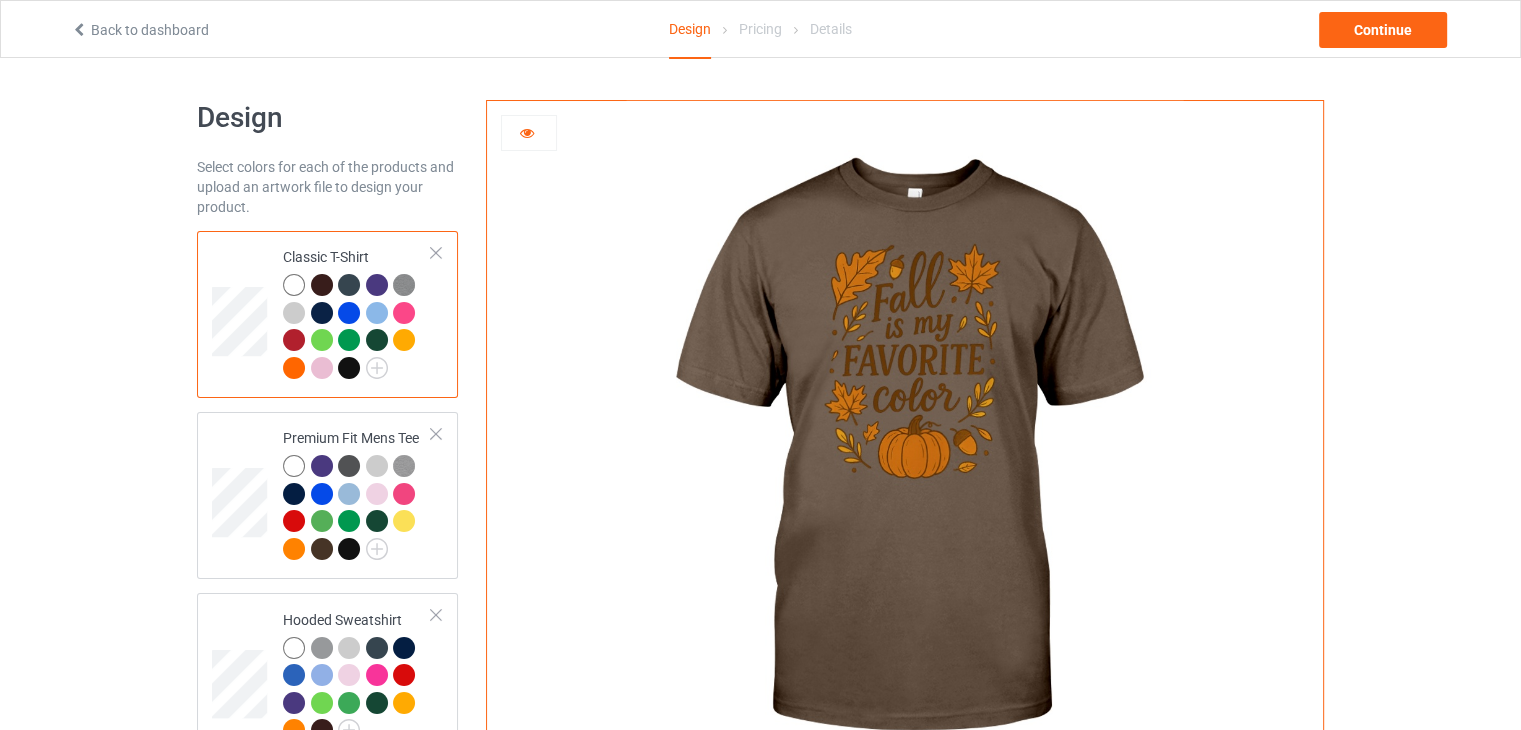 click at bounding box center [294, 285] 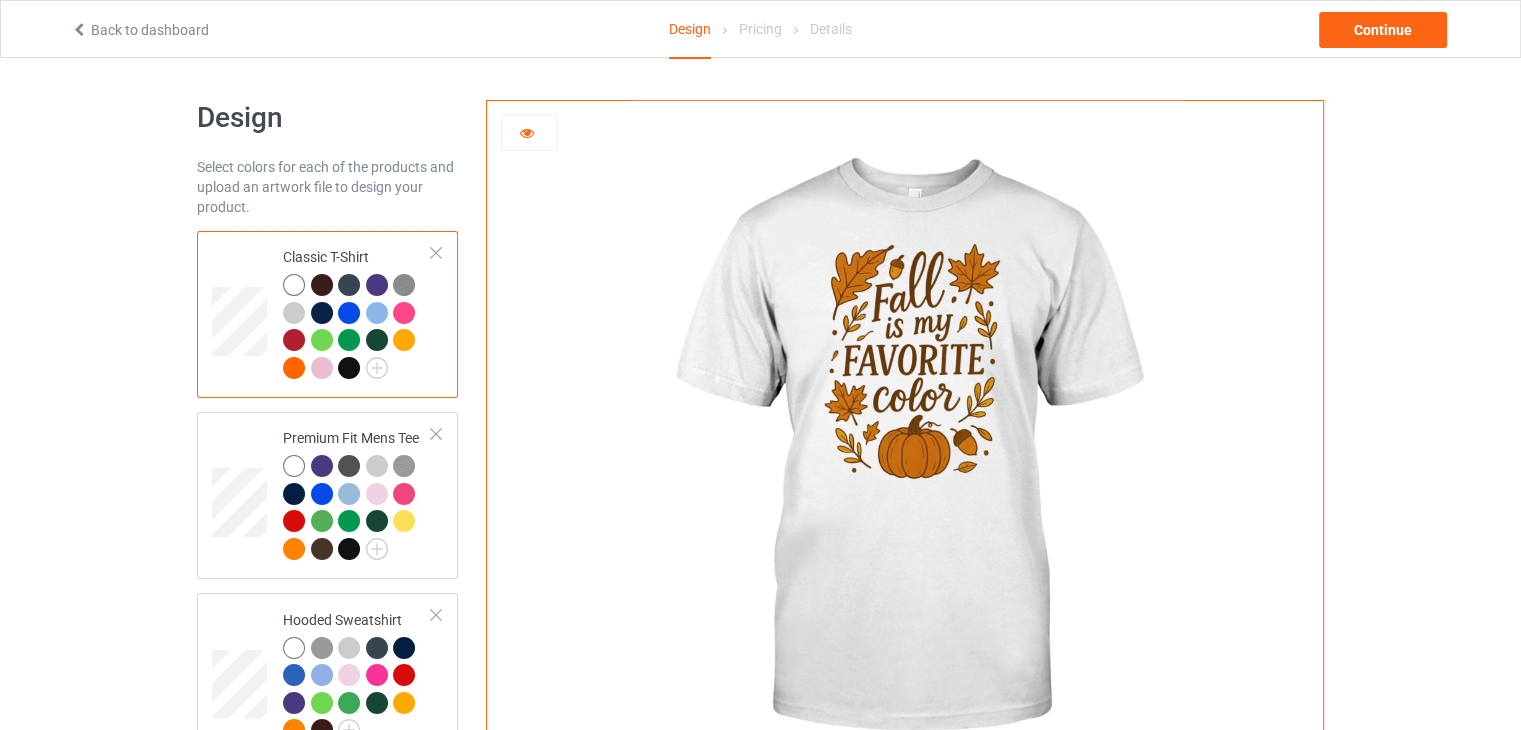 click at bounding box center (349, 368) 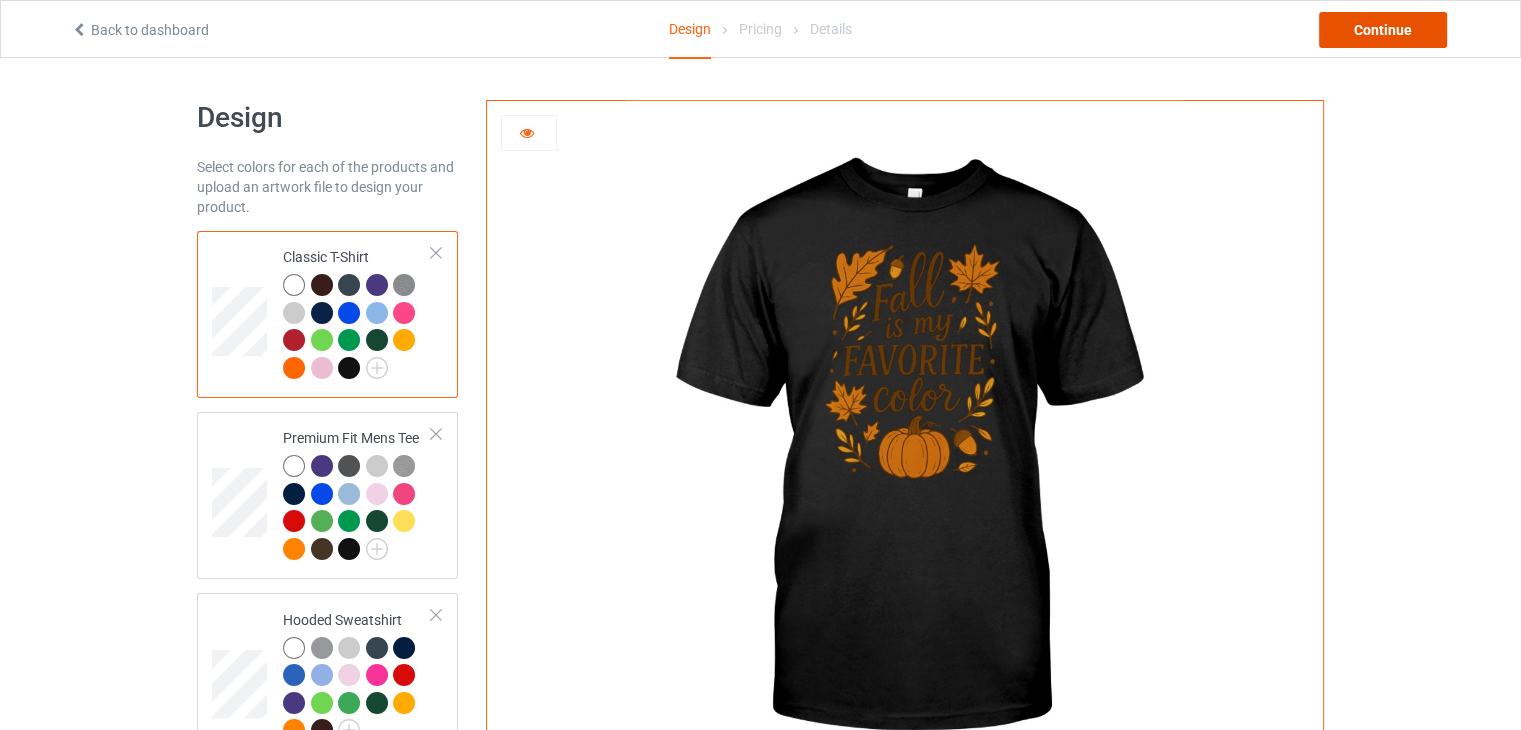 click on "Continue" at bounding box center (1383, 30) 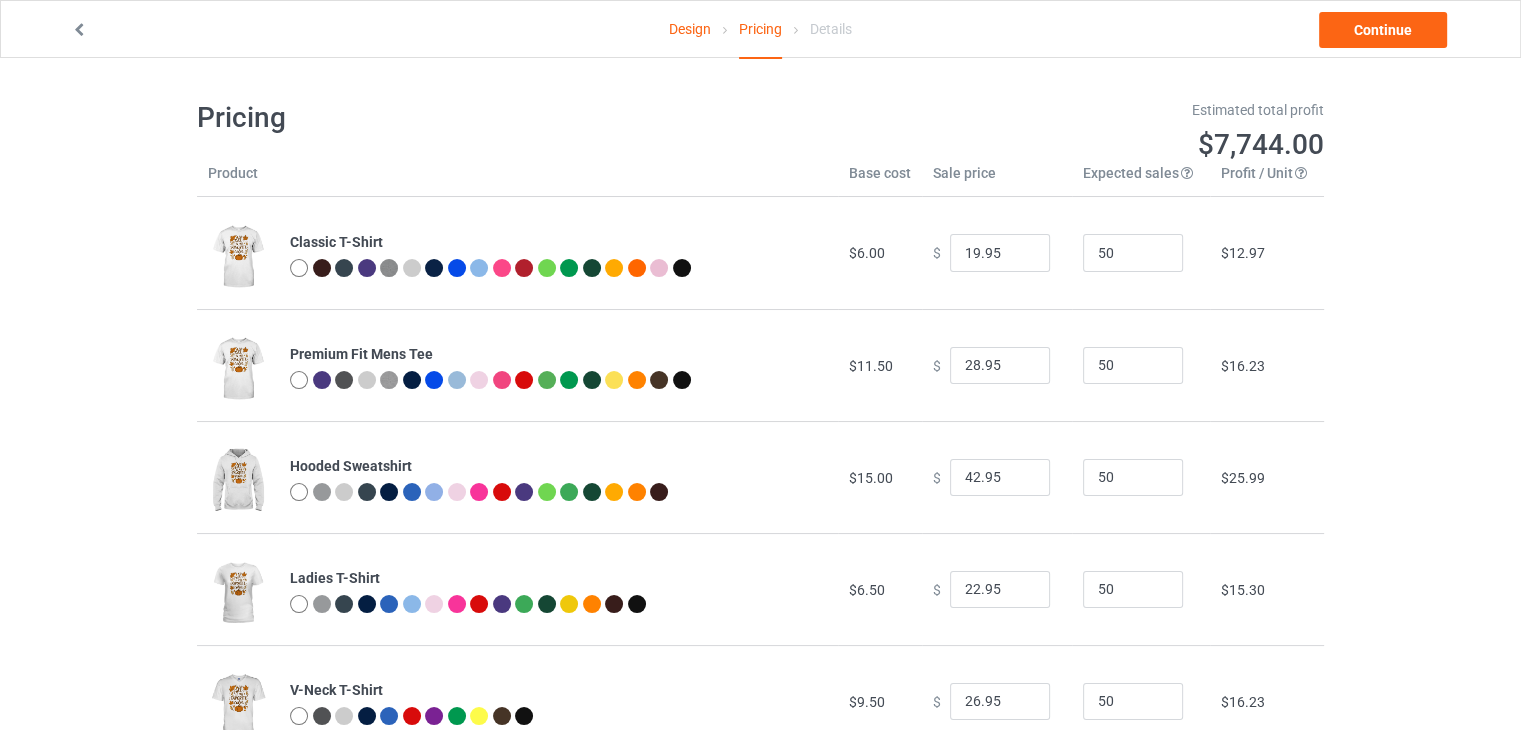 click on "Design Pricing Details Continue" at bounding box center (760, 29) 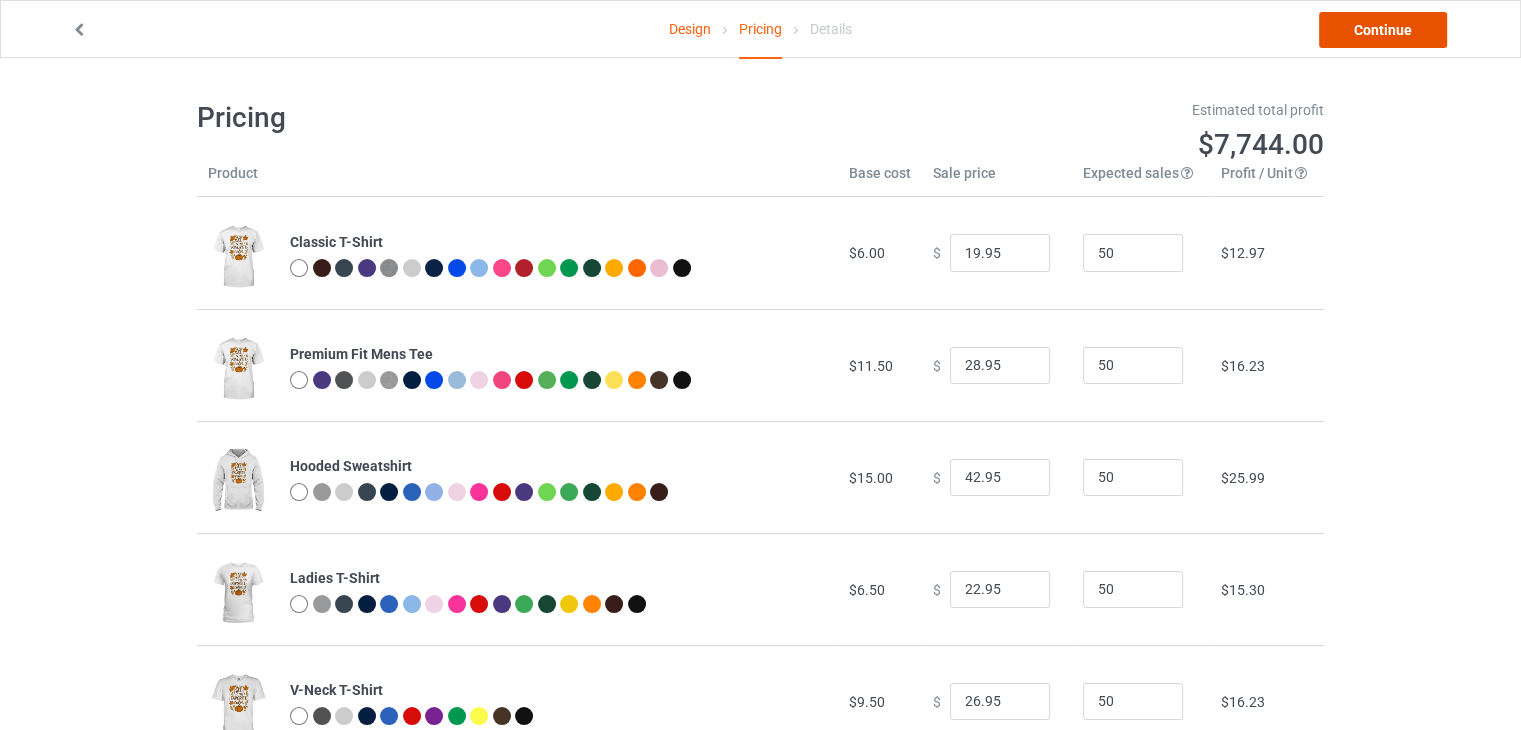 click on "Continue" at bounding box center (1383, 30) 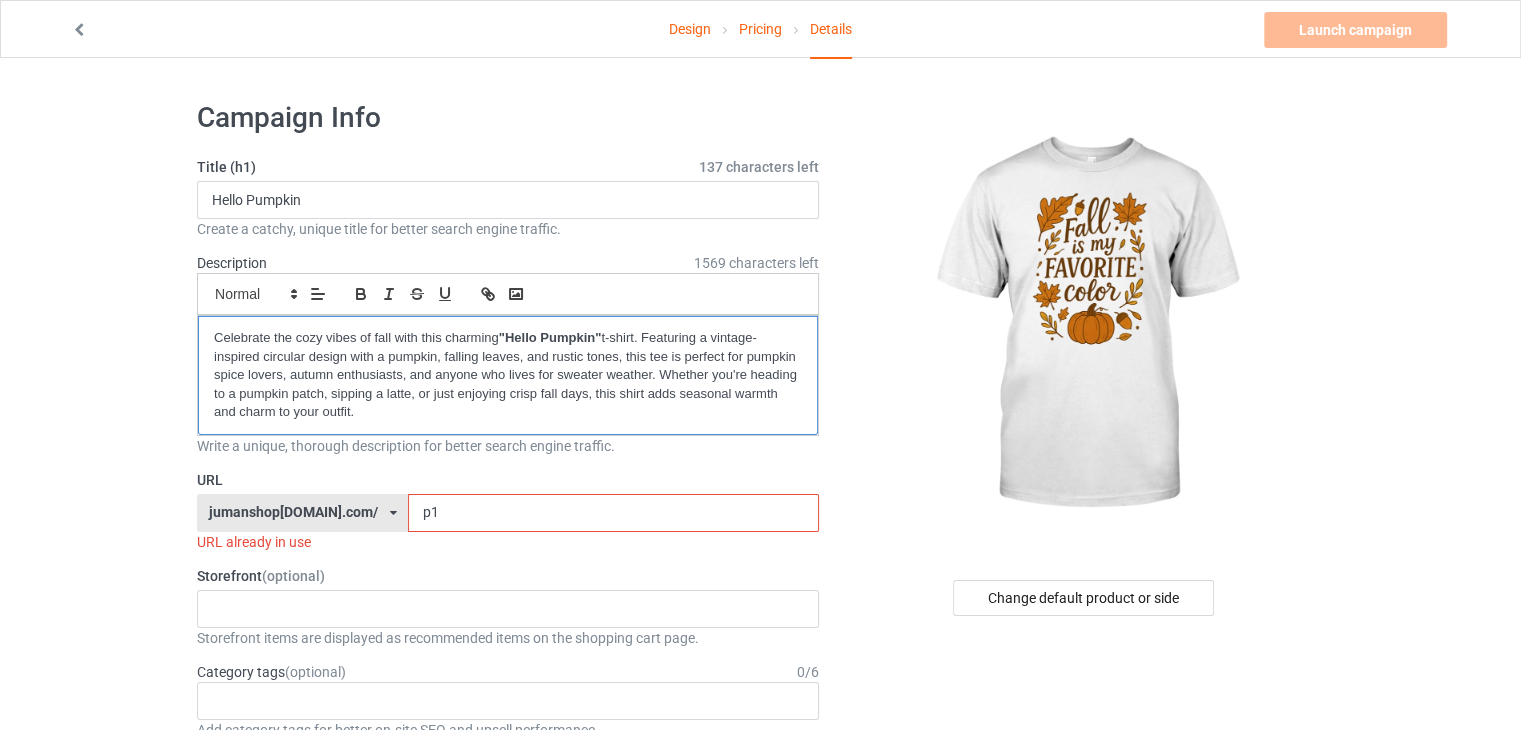 drag, startPoint x: 368, startPoint y: 415, endPoint x: 188, endPoint y: 320, distance: 203.53133 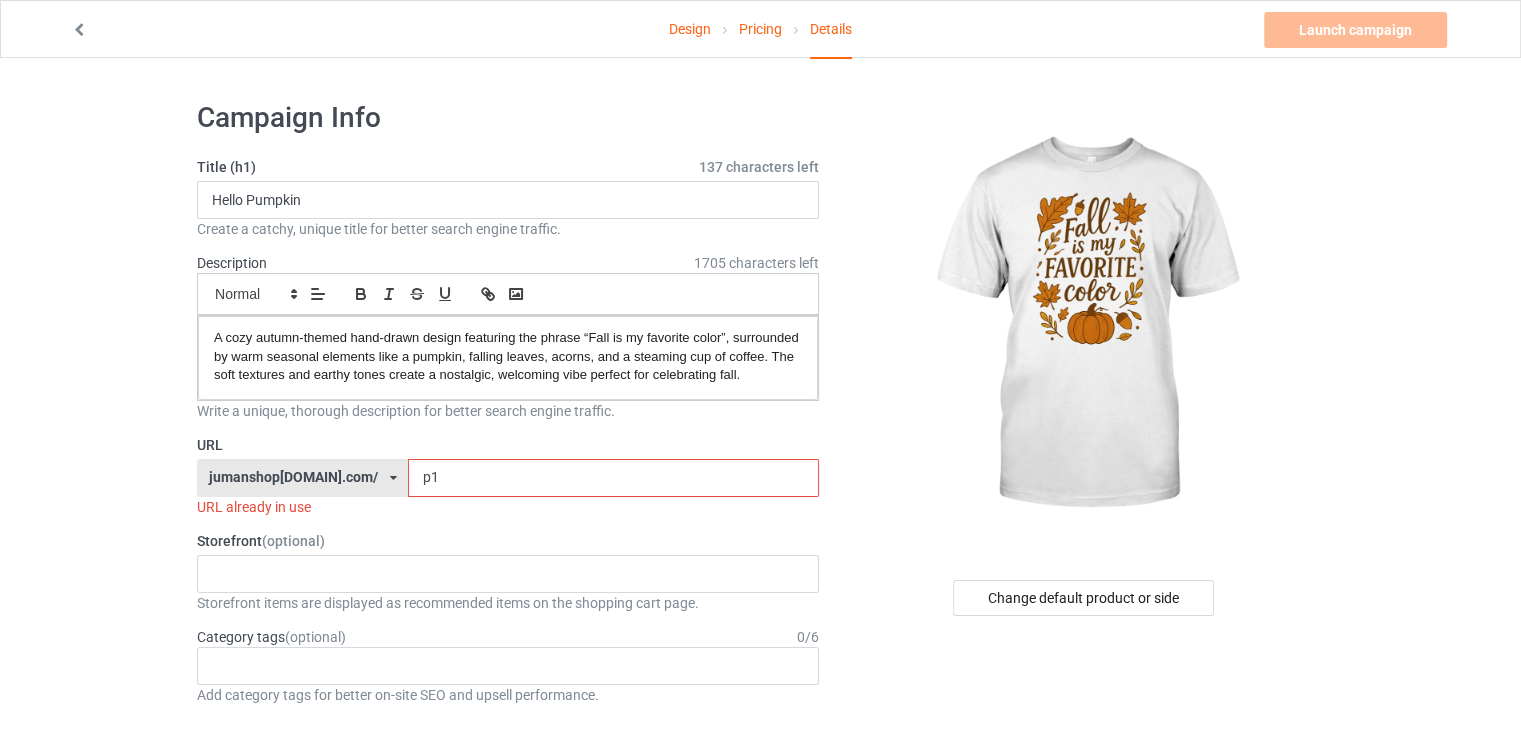 click on "p1" at bounding box center (613, 478) 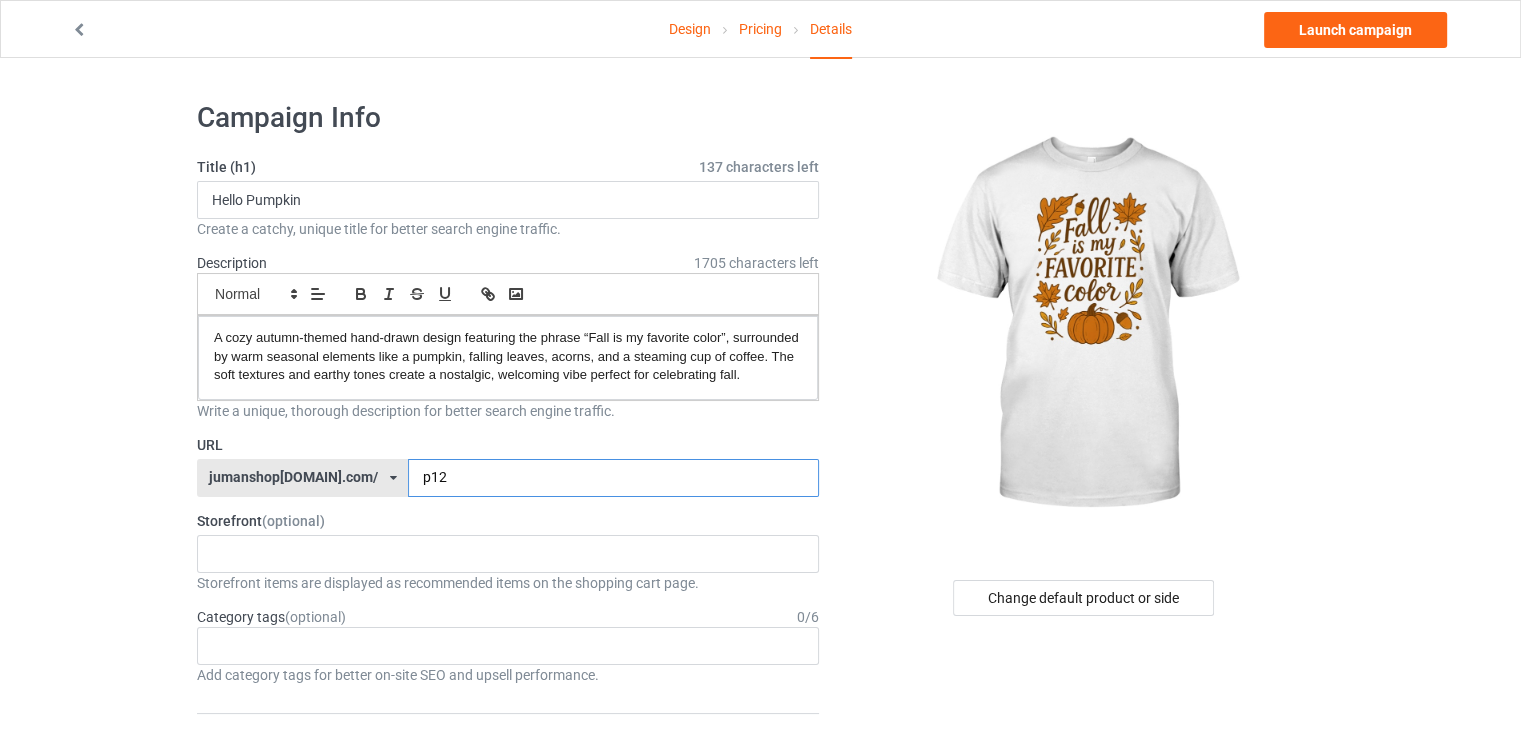 type on "p12" 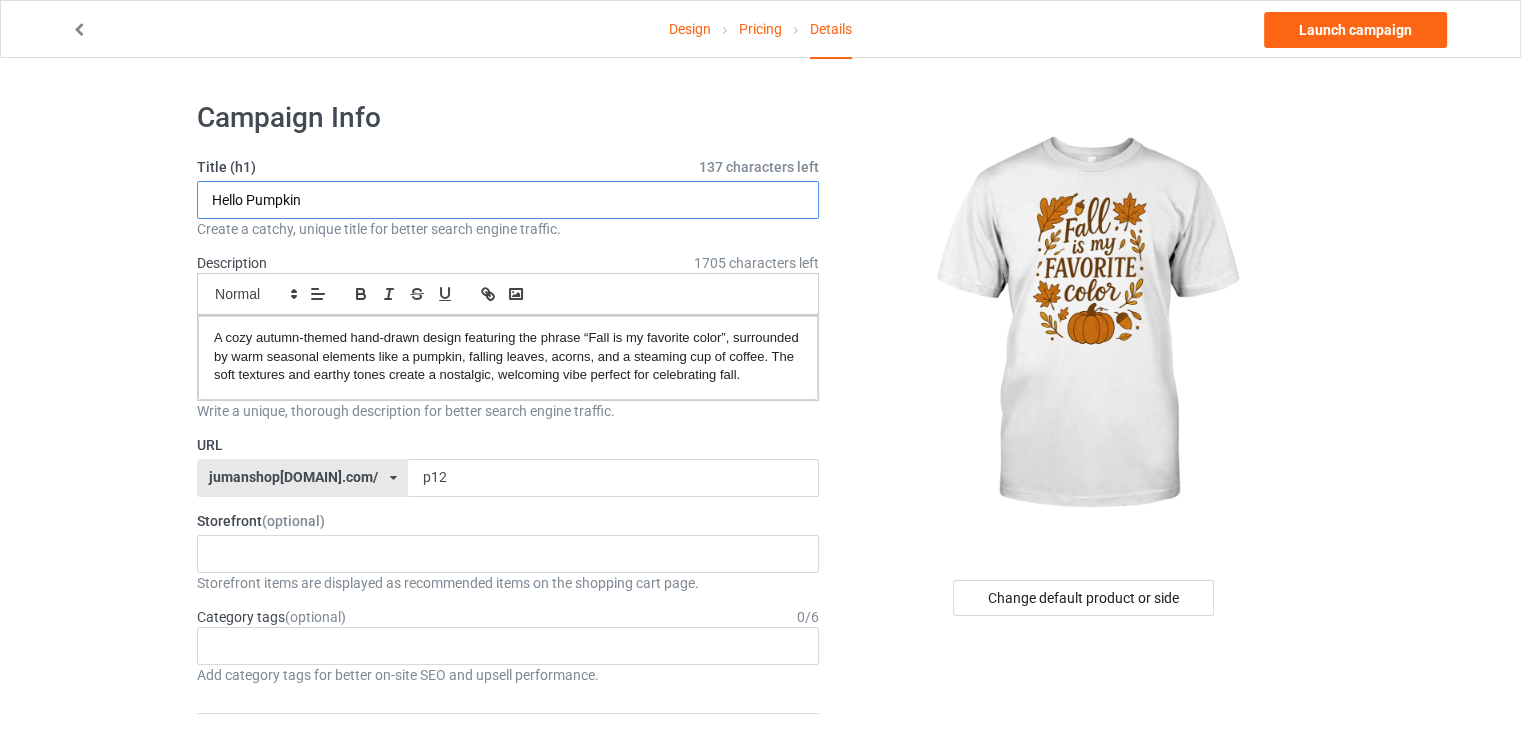 click on "Hello Pumpkin" at bounding box center (508, 200) 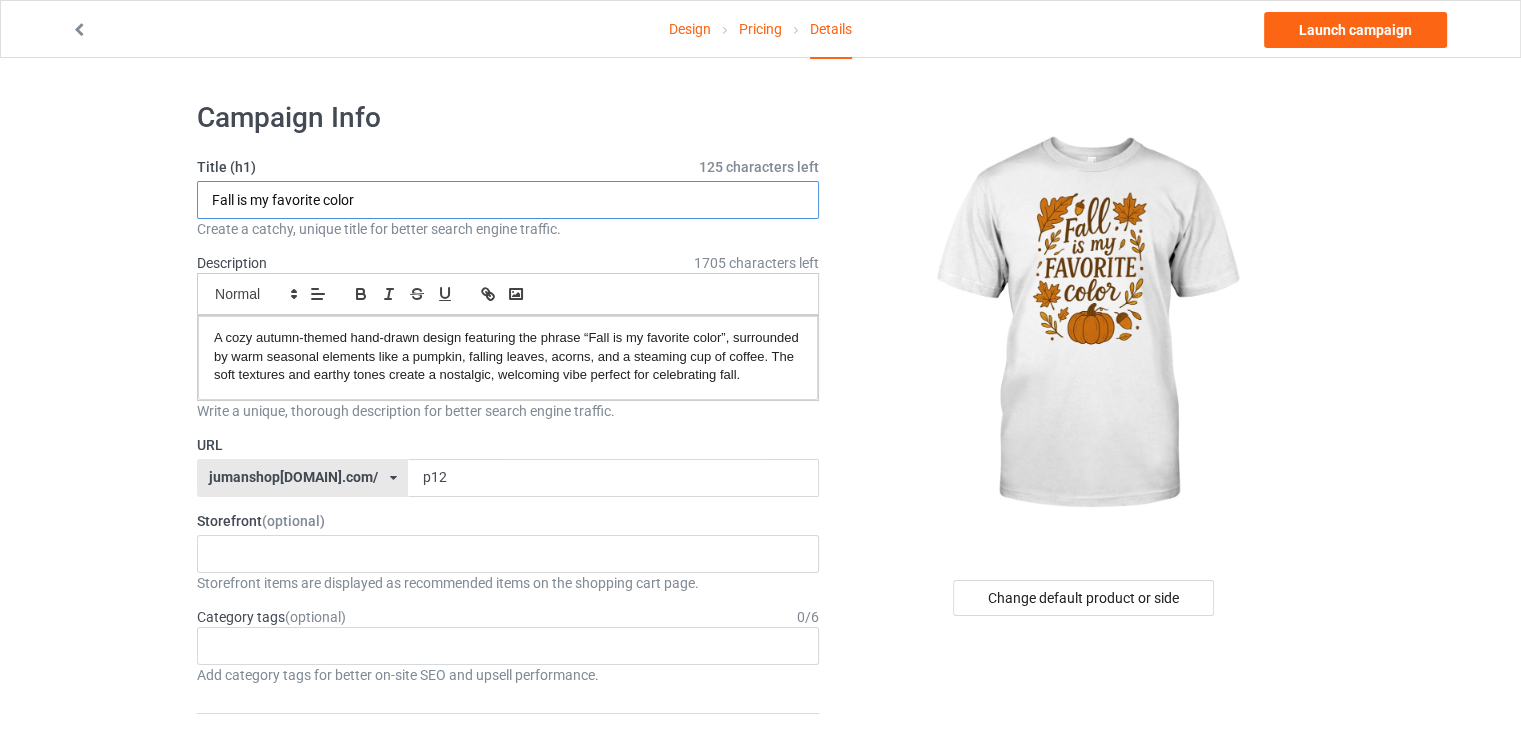 type on "Fall is my favorite color" 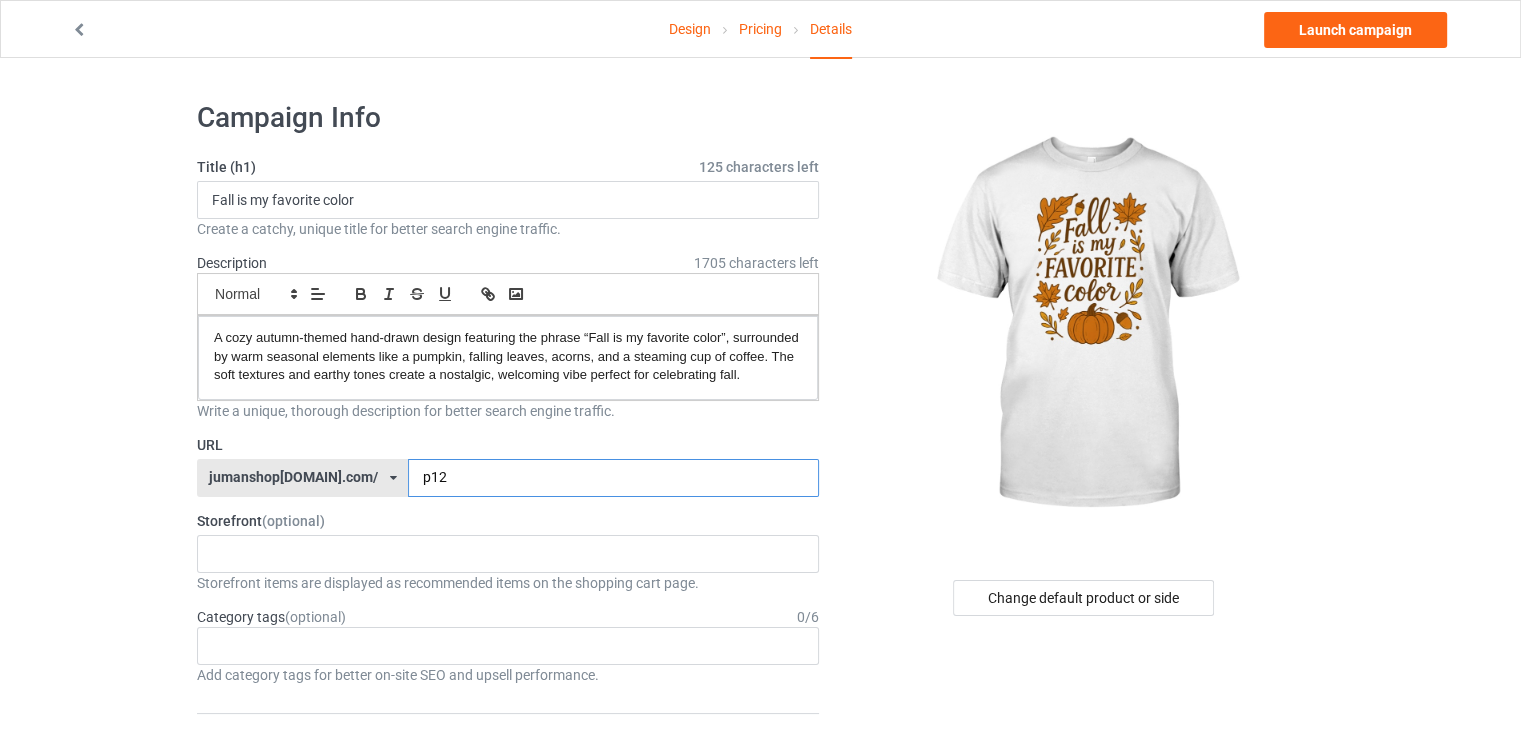 drag, startPoint x: 398, startPoint y: 476, endPoint x: 360, endPoint y: 469, distance: 38.63936 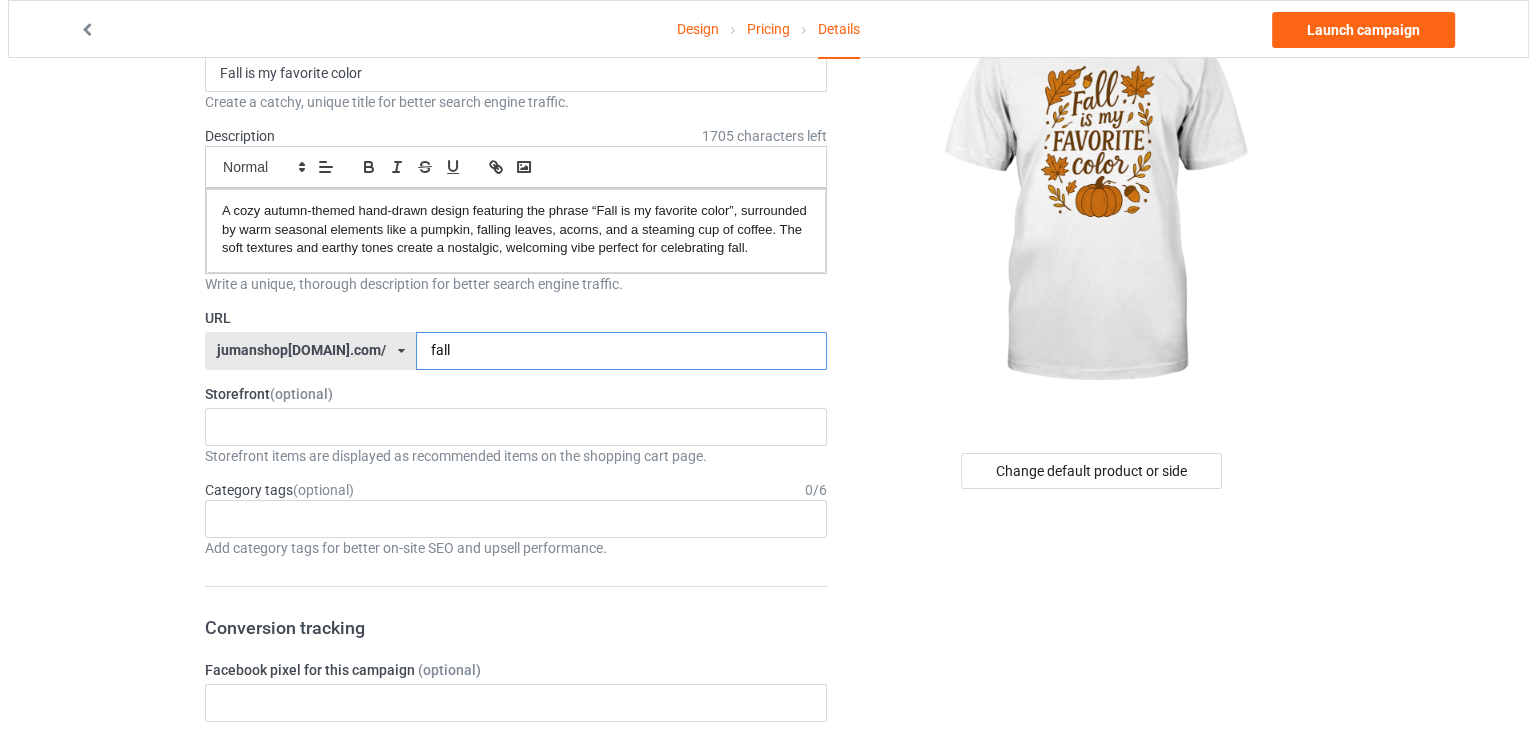 scroll, scrollTop: 0, scrollLeft: 0, axis: both 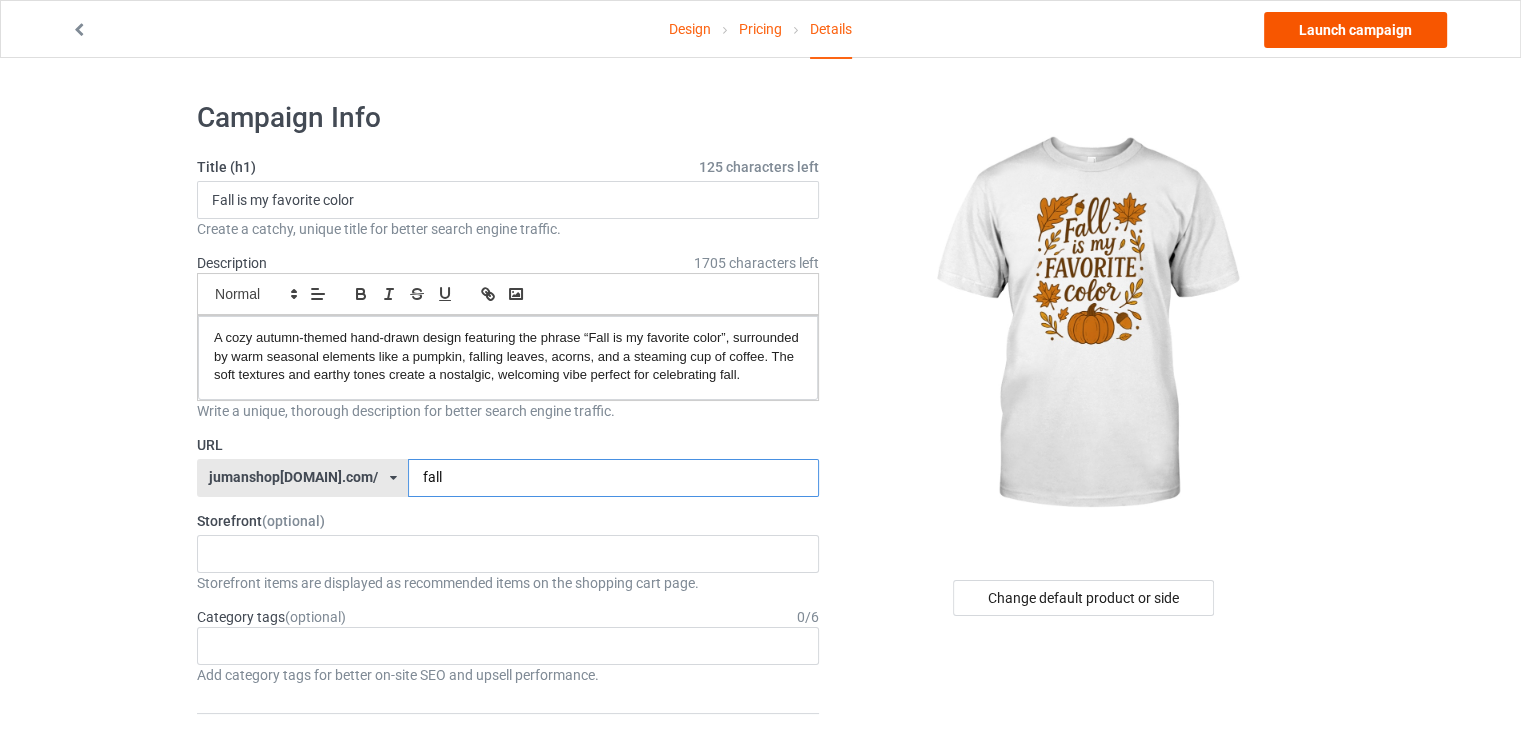type on "fall" 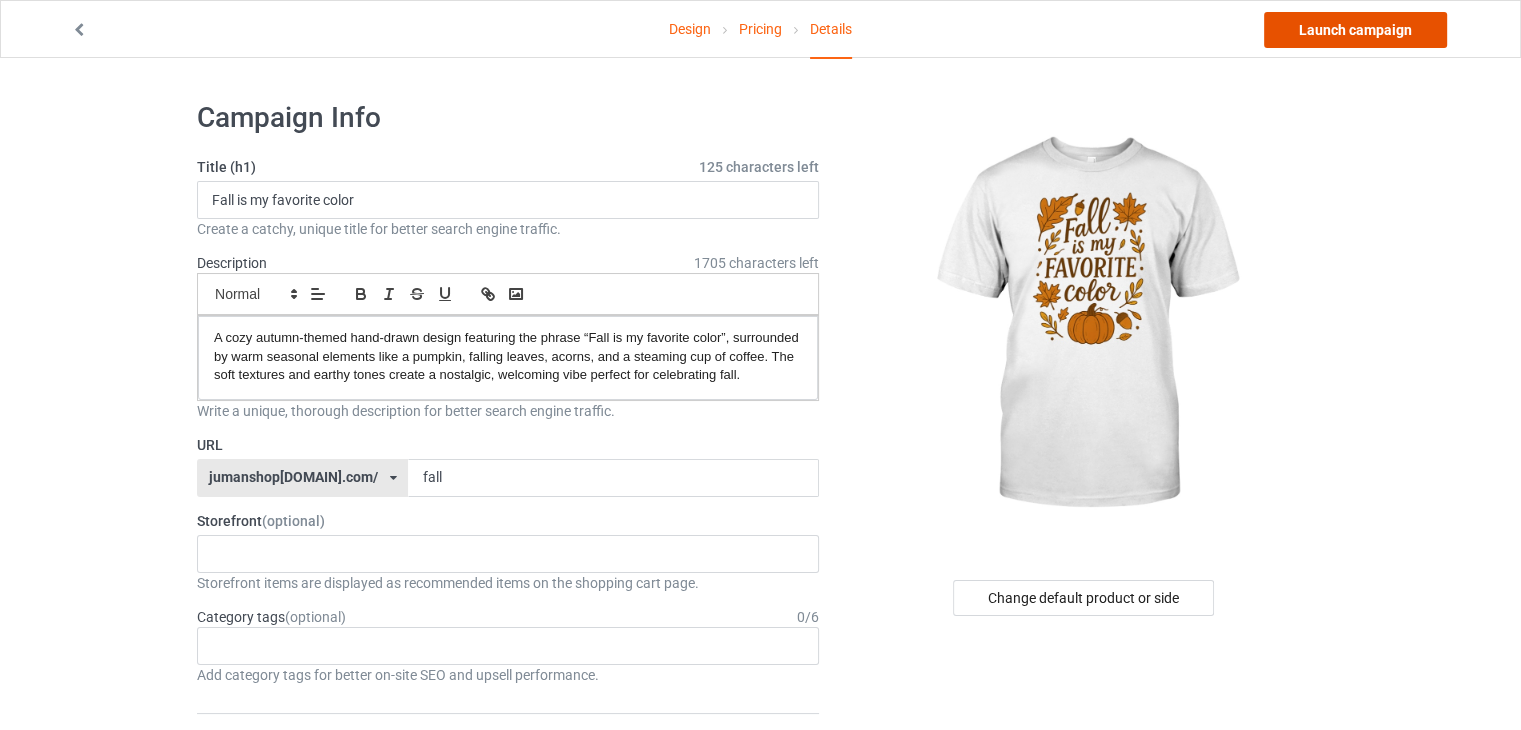 click on "Launch campaign" at bounding box center [1355, 30] 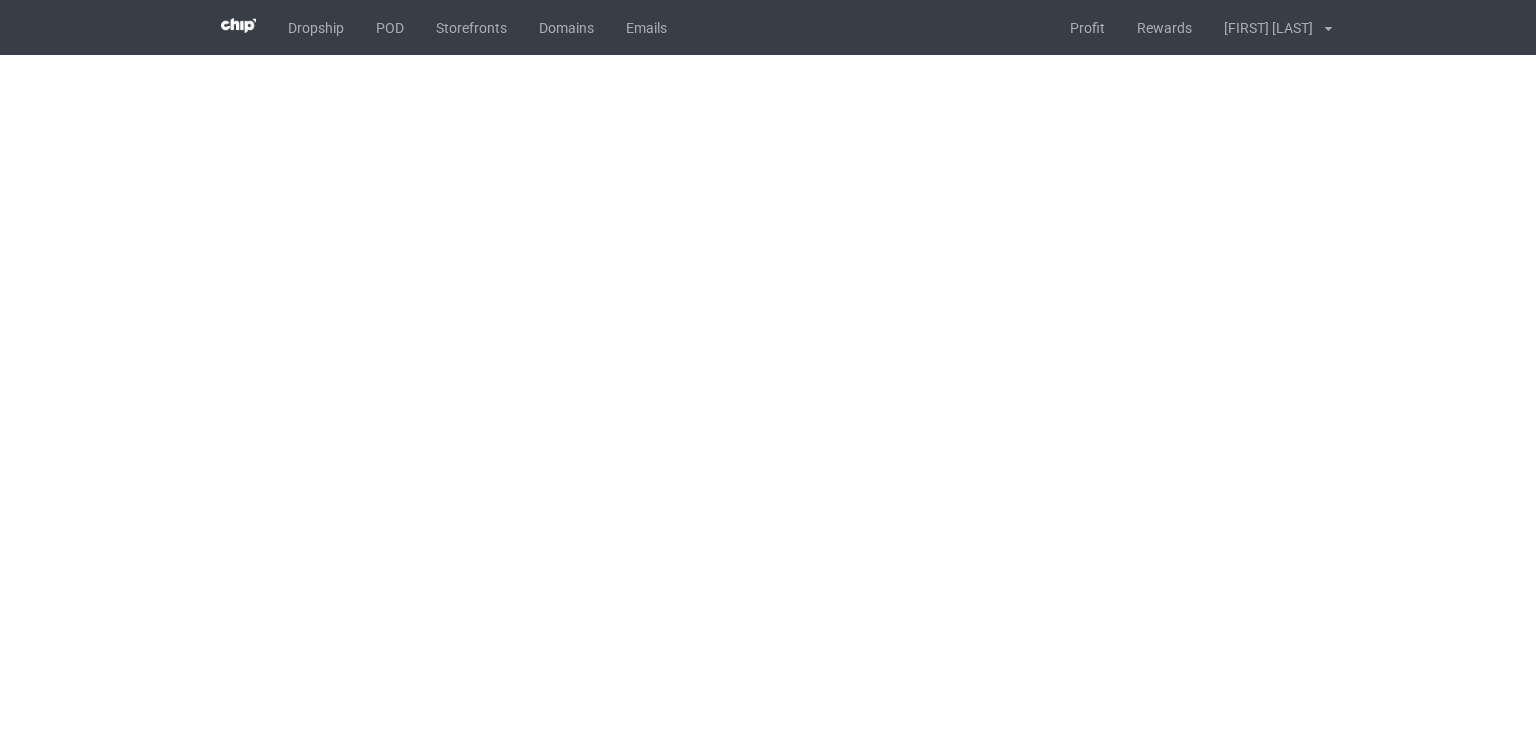 scroll, scrollTop: 0, scrollLeft: 0, axis: both 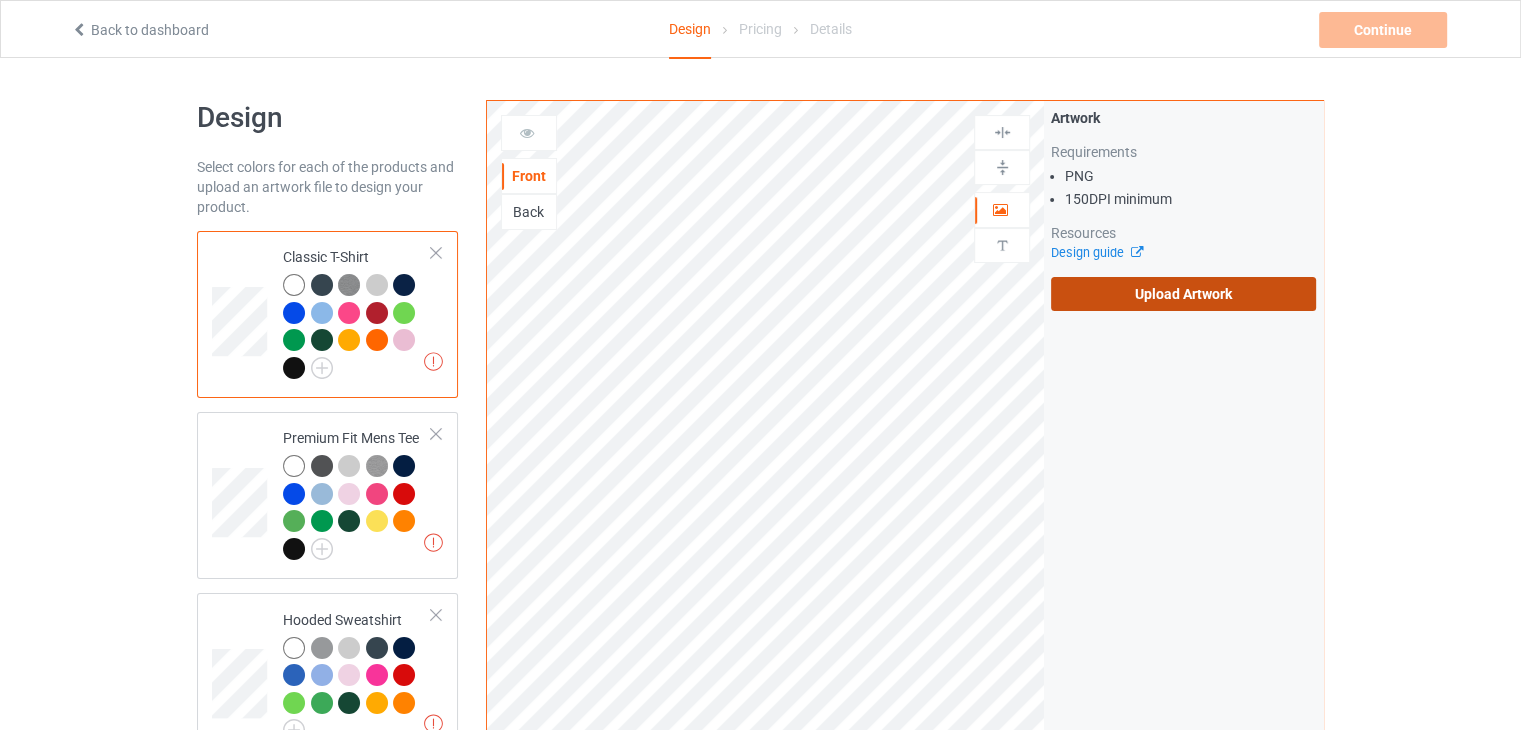 click on "Upload Artwork" at bounding box center [1183, 294] 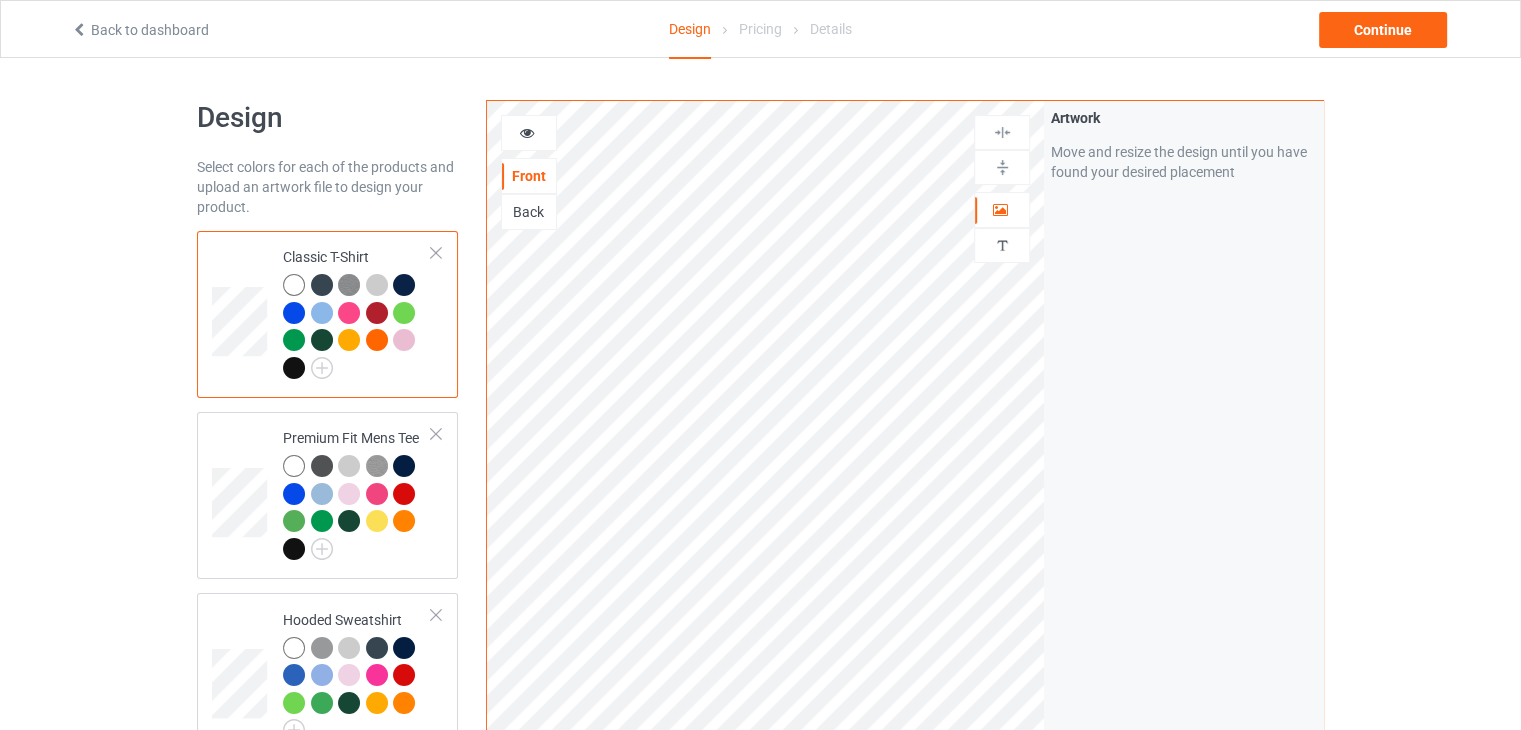 click at bounding box center [529, 133] 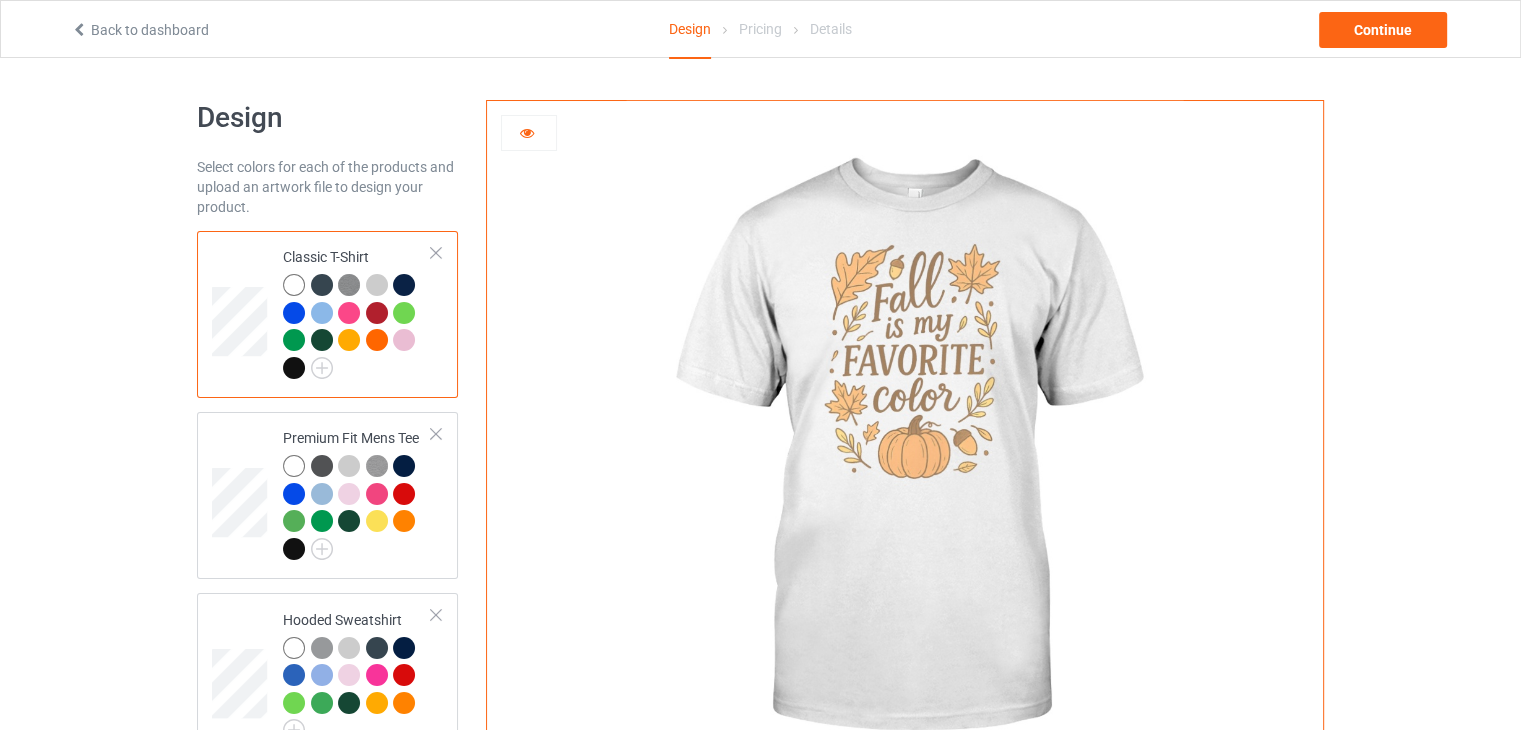 click at bounding box center [294, 368] 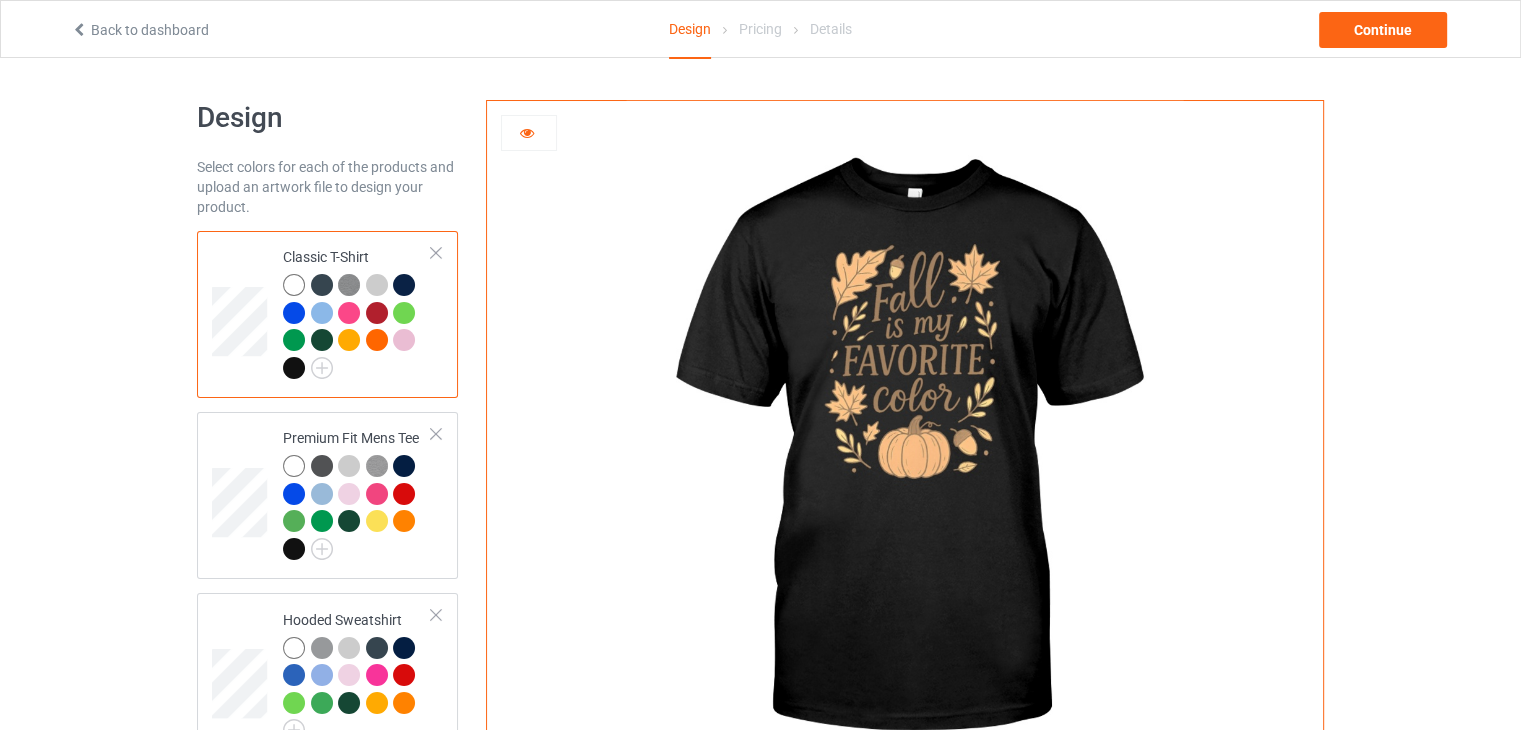 click at bounding box center [377, 313] 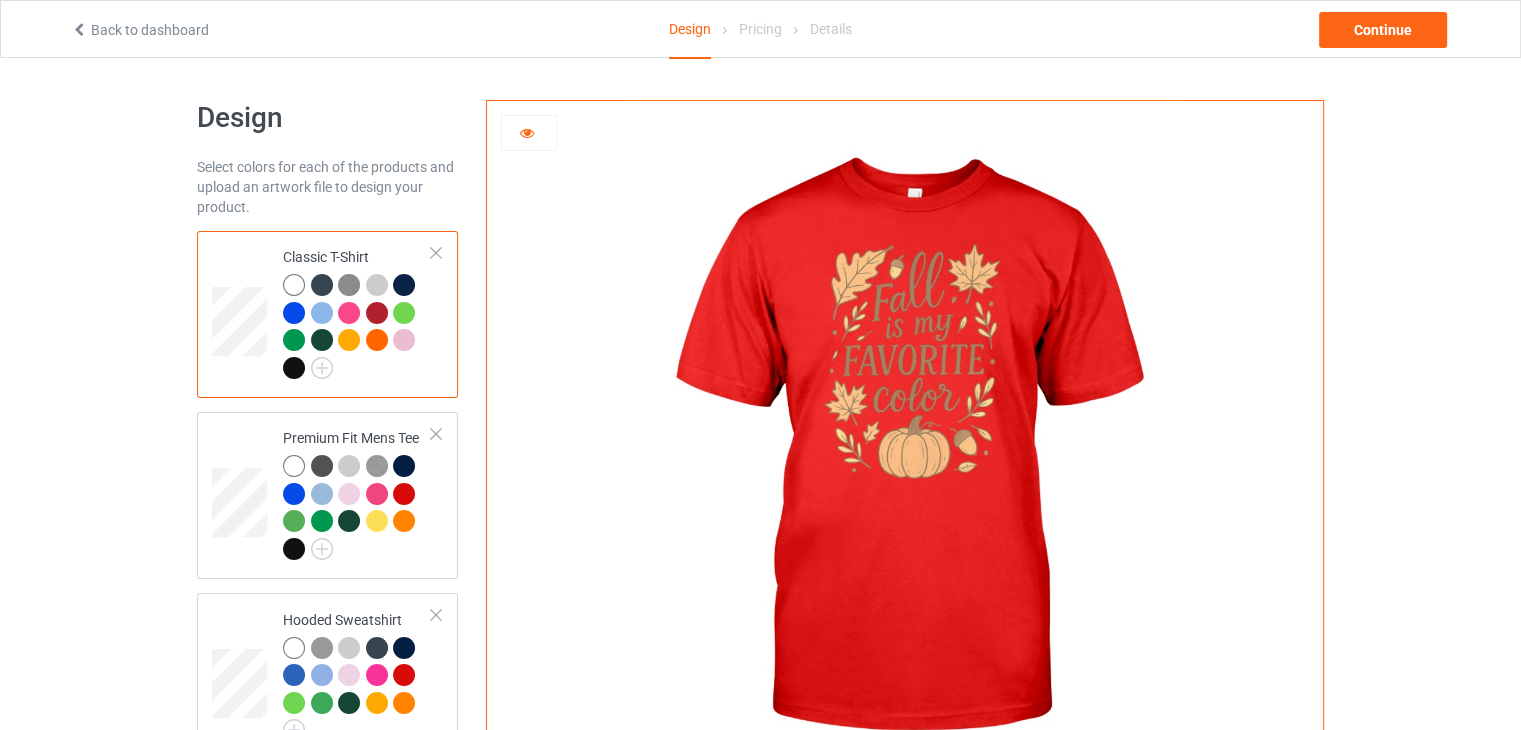 click at bounding box center [404, 313] 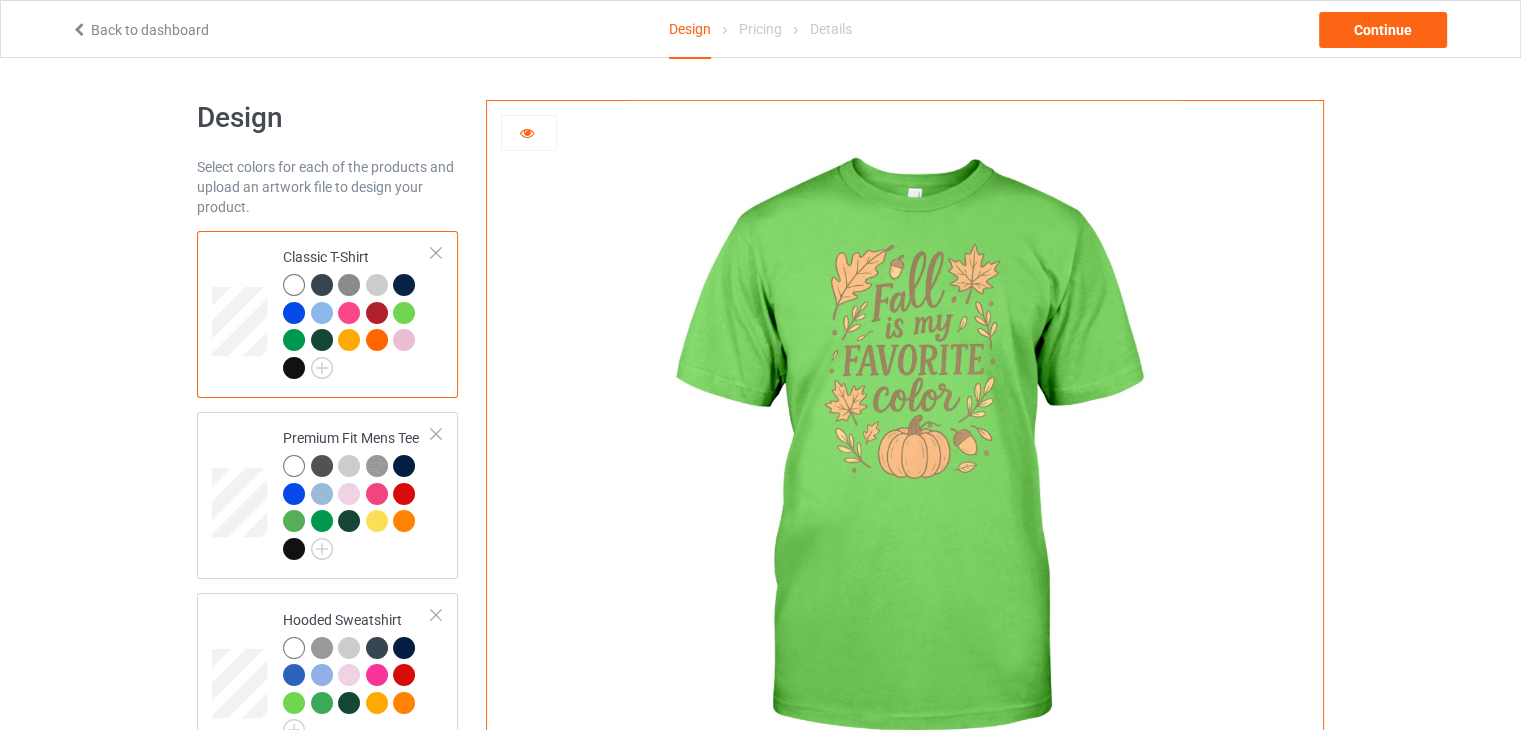 click at bounding box center [377, 285] 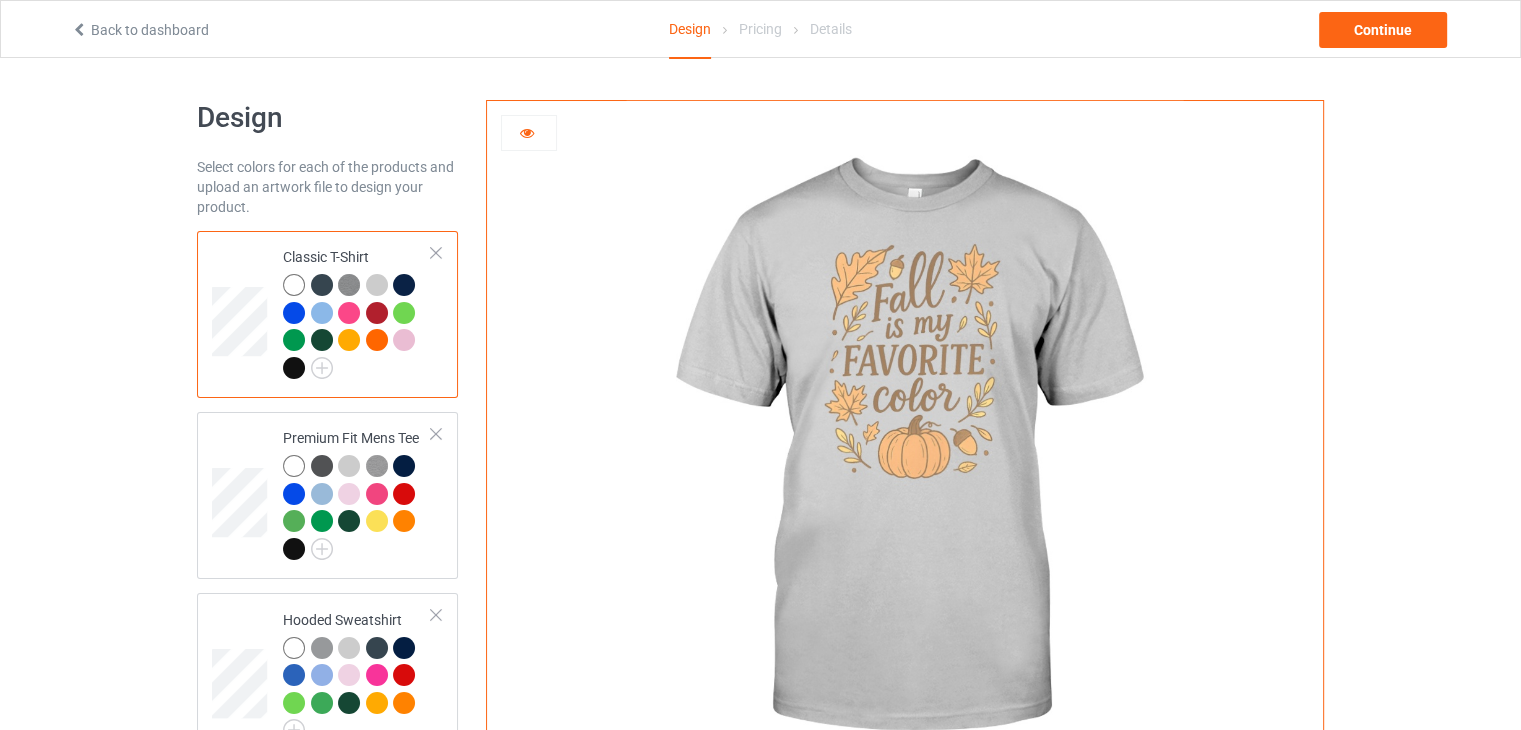 click on "Back to dashboard Design Pricing Details Continue" at bounding box center [760, 29] 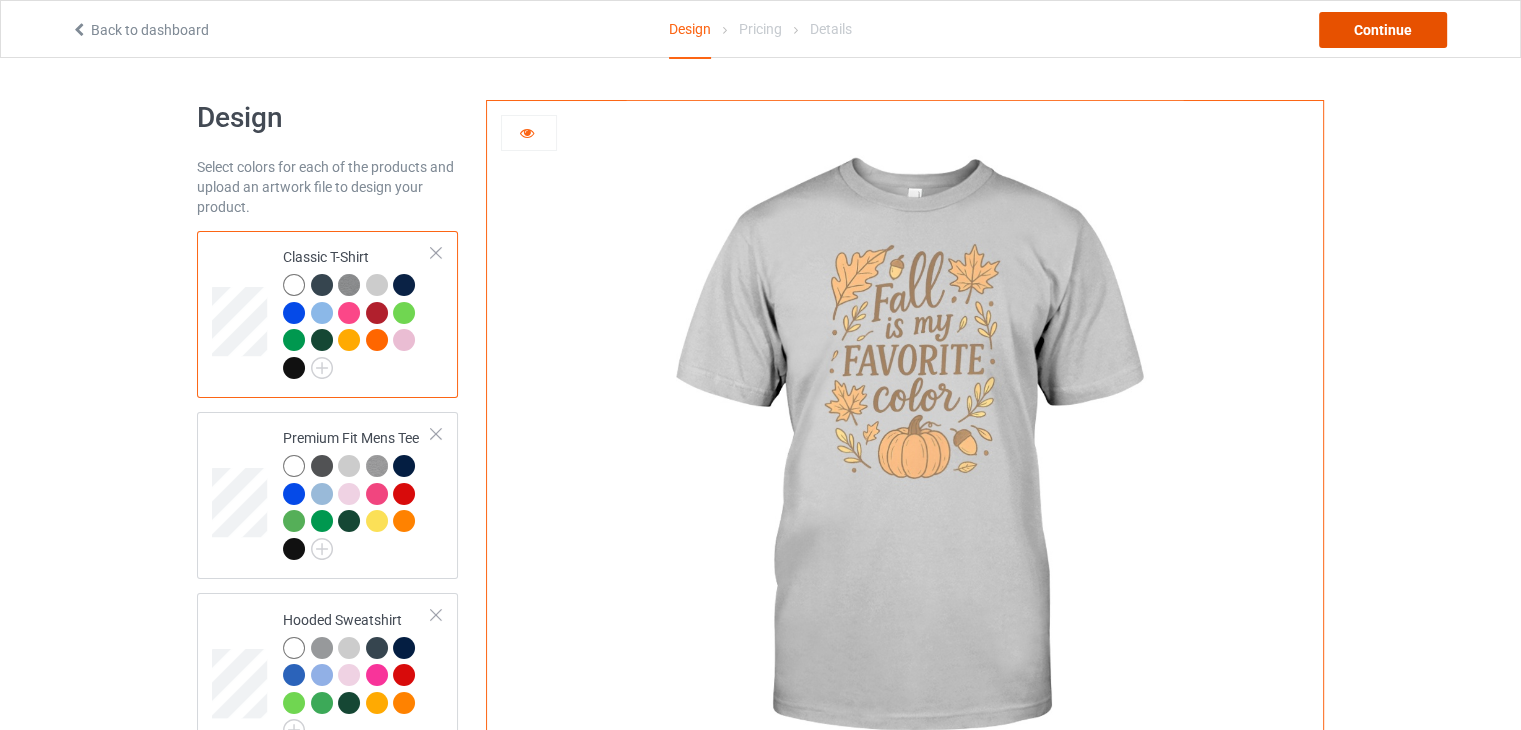 click on "Continue" at bounding box center (1383, 30) 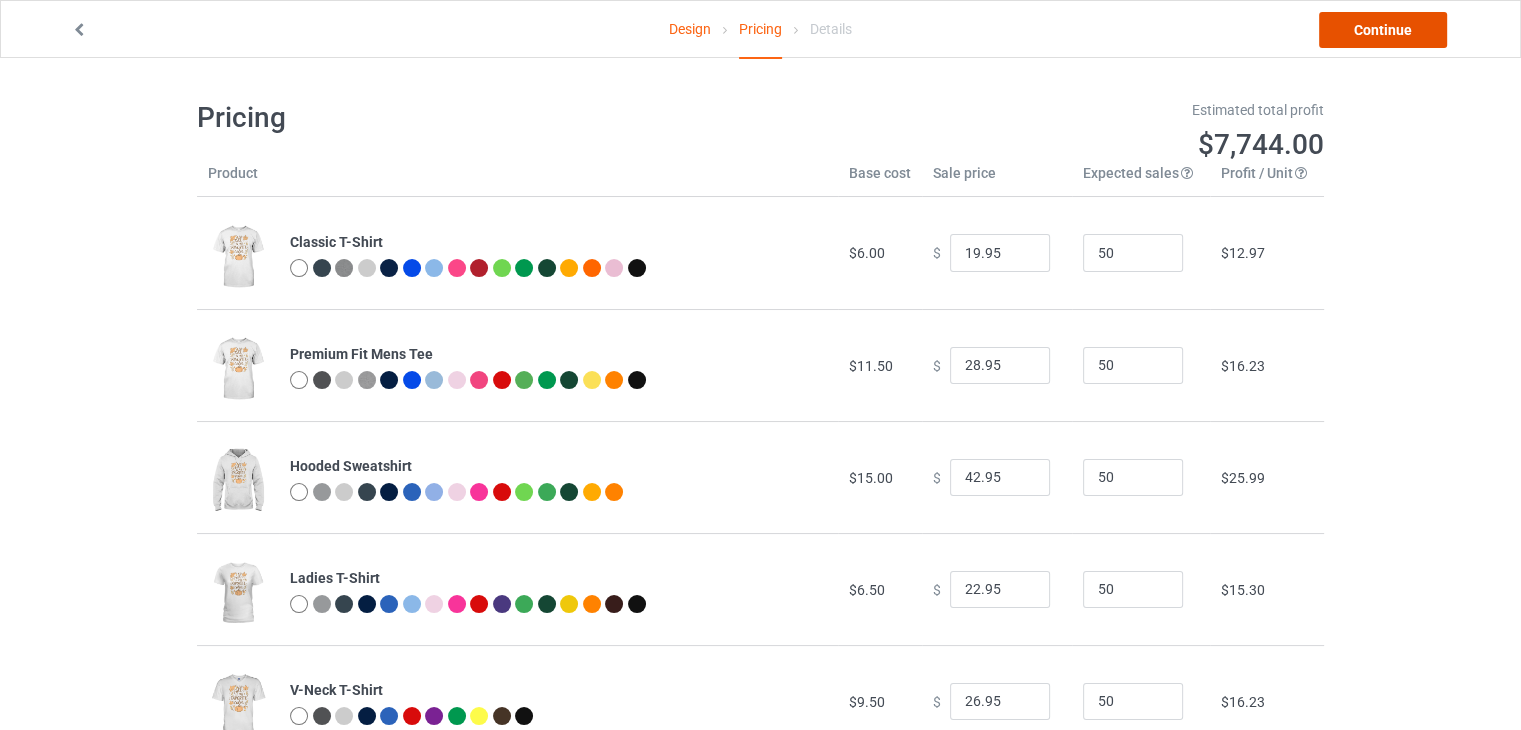 click on "Continue" at bounding box center [1383, 30] 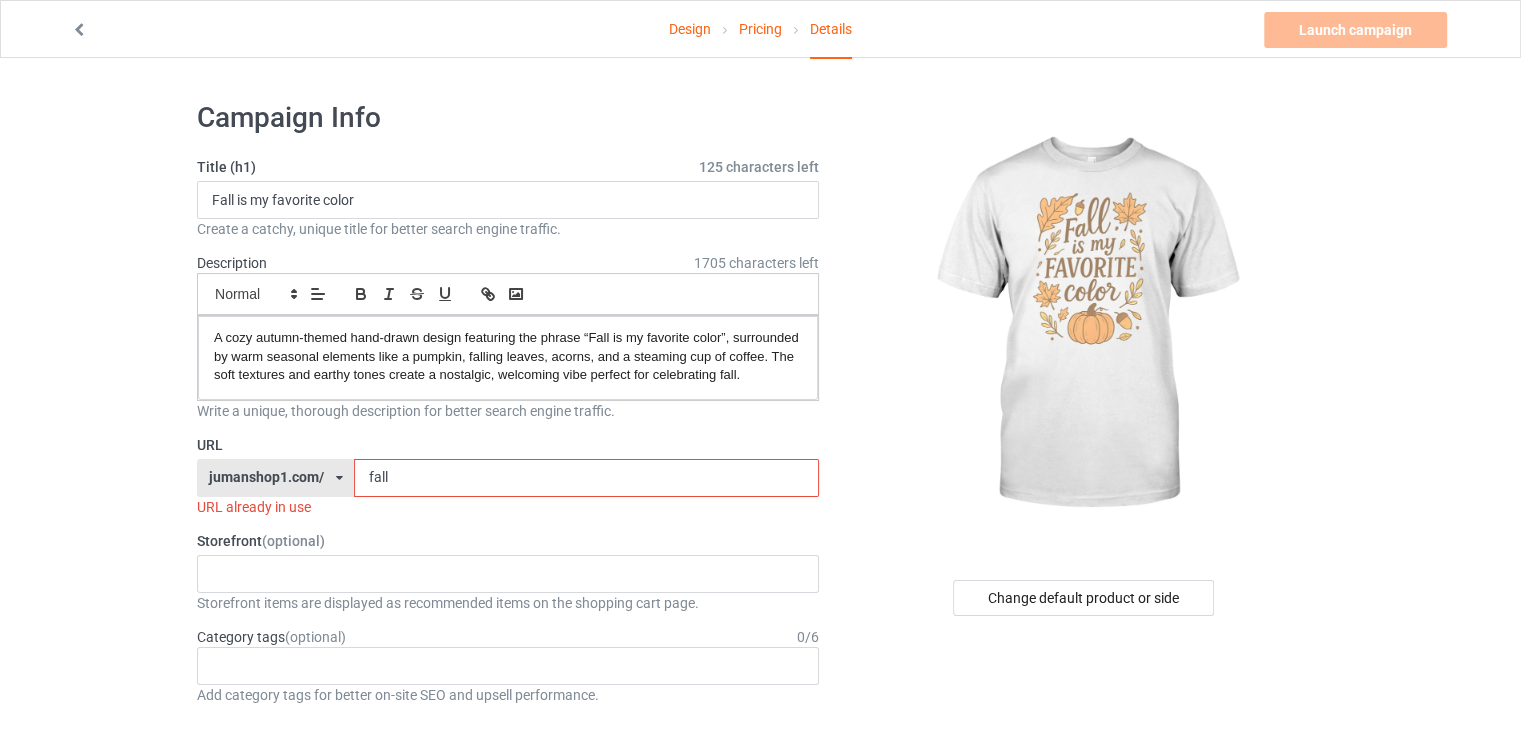 click on "fall" at bounding box center [586, 478] 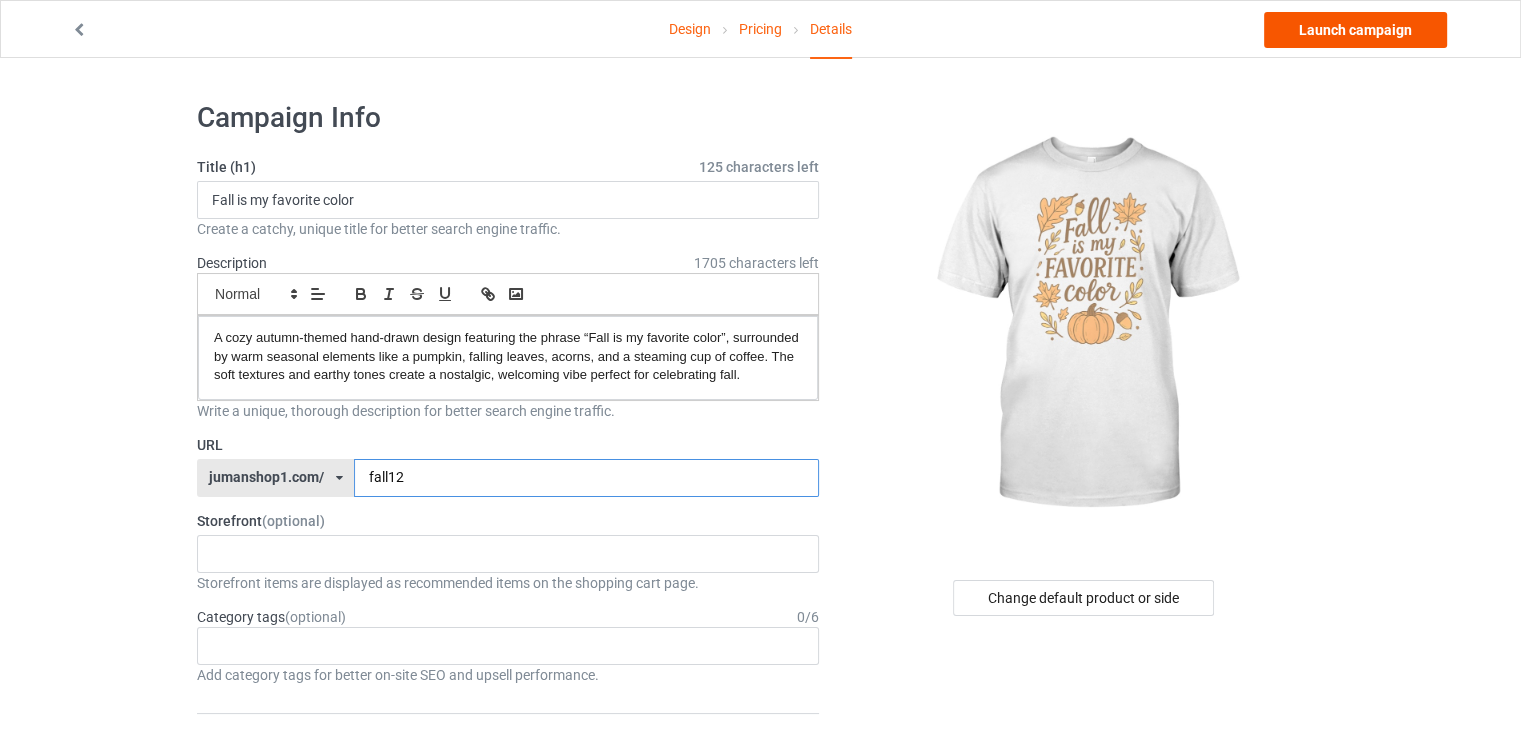 type on "fall12" 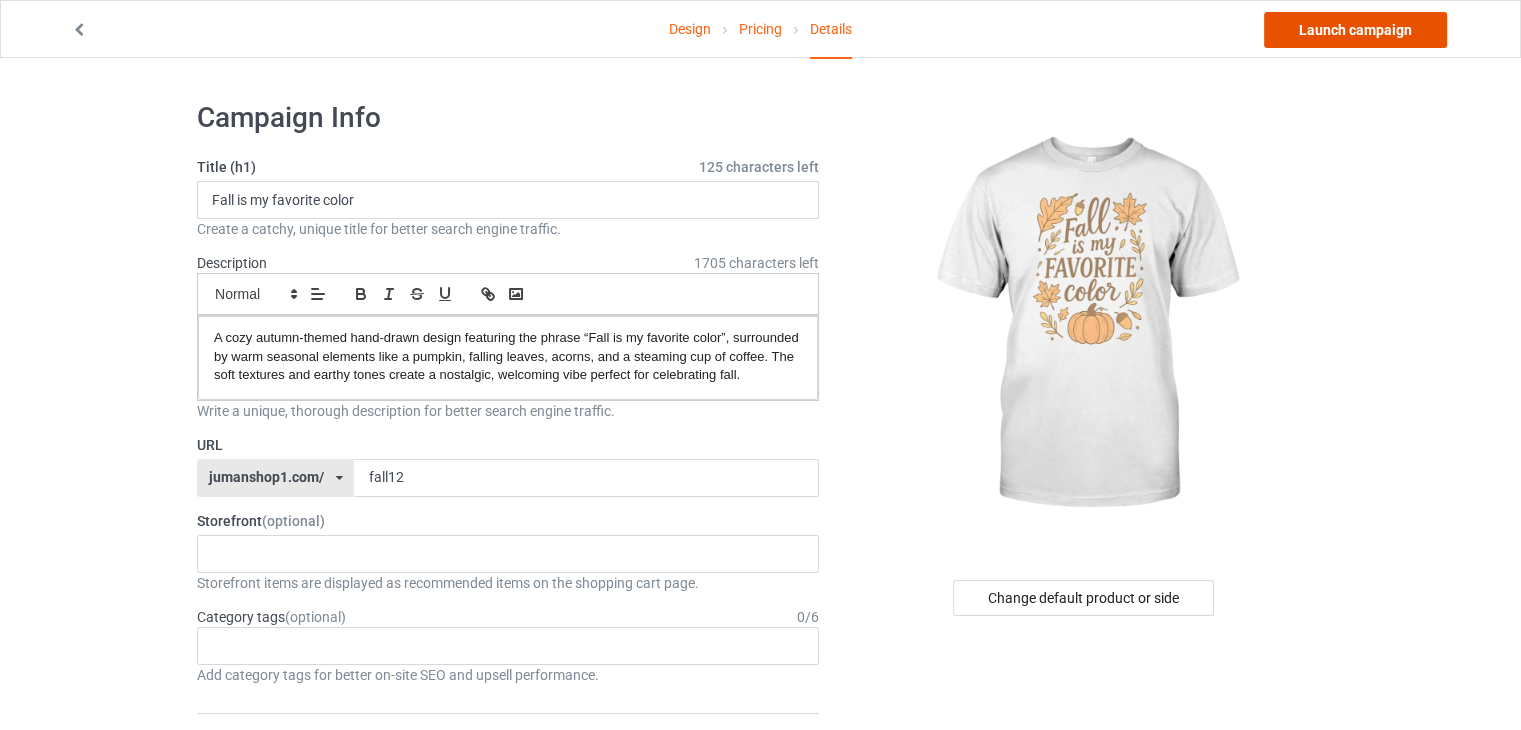 click on "Launch campaign" at bounding box center (1355, 30) 